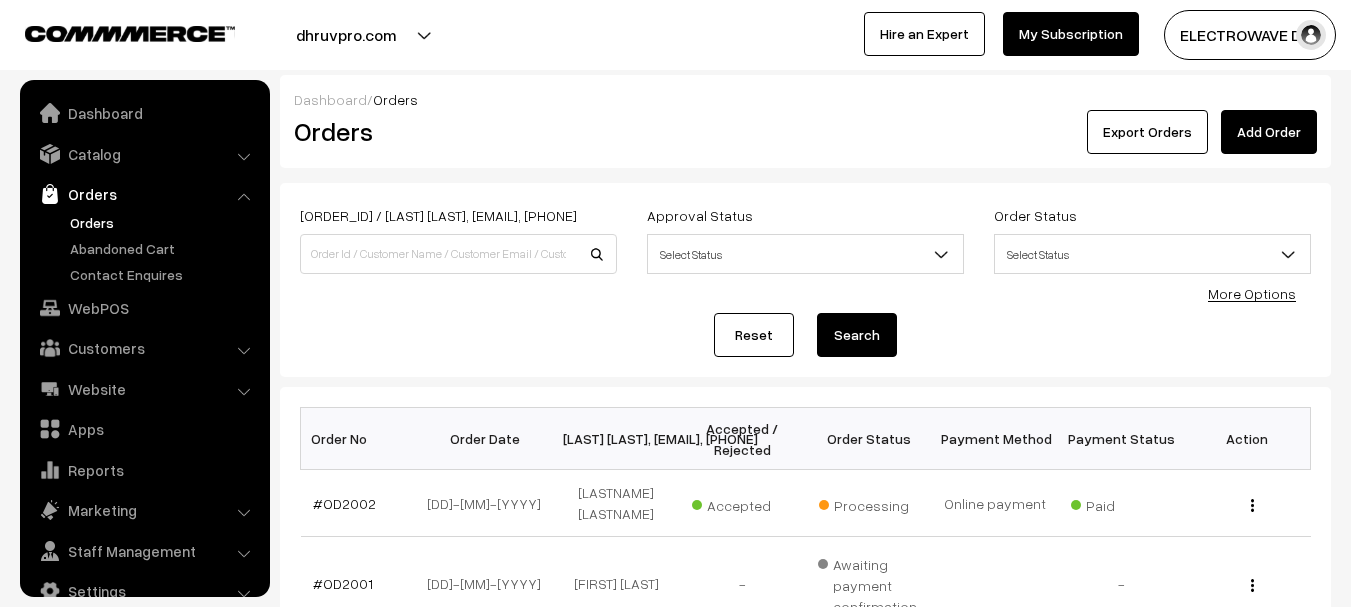 scroll, scrollTop: 0, scrollLeft: 0, axis: both 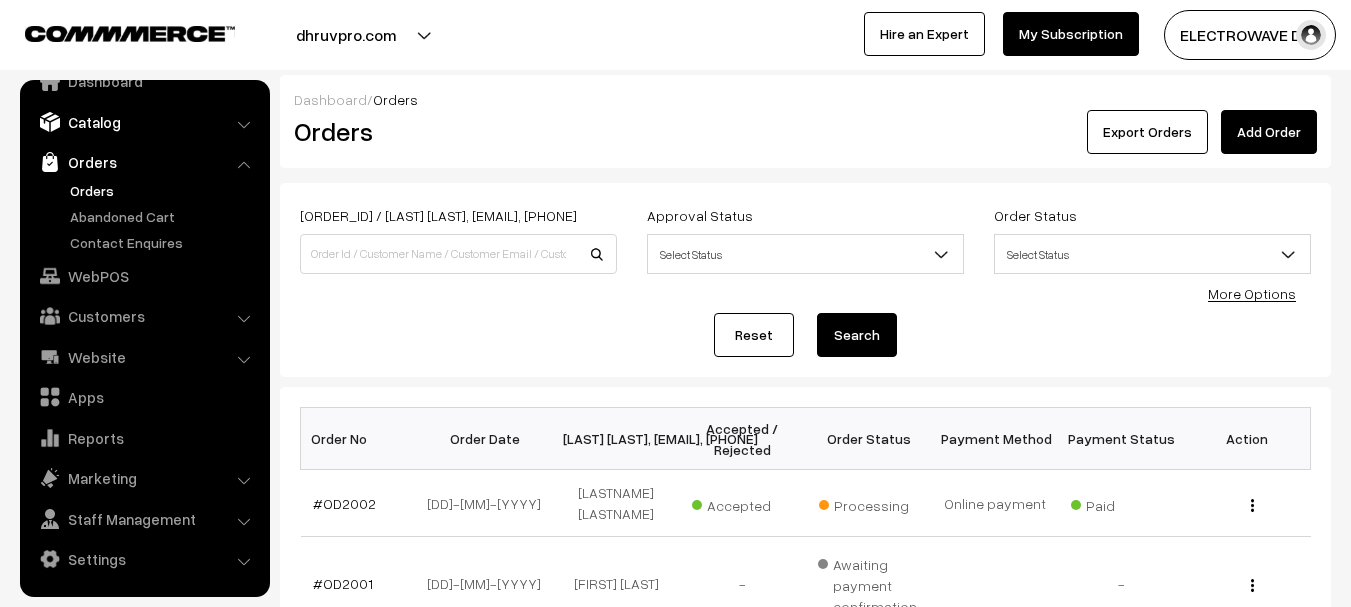 click on "Catalog" at bounding box center [144, 122] 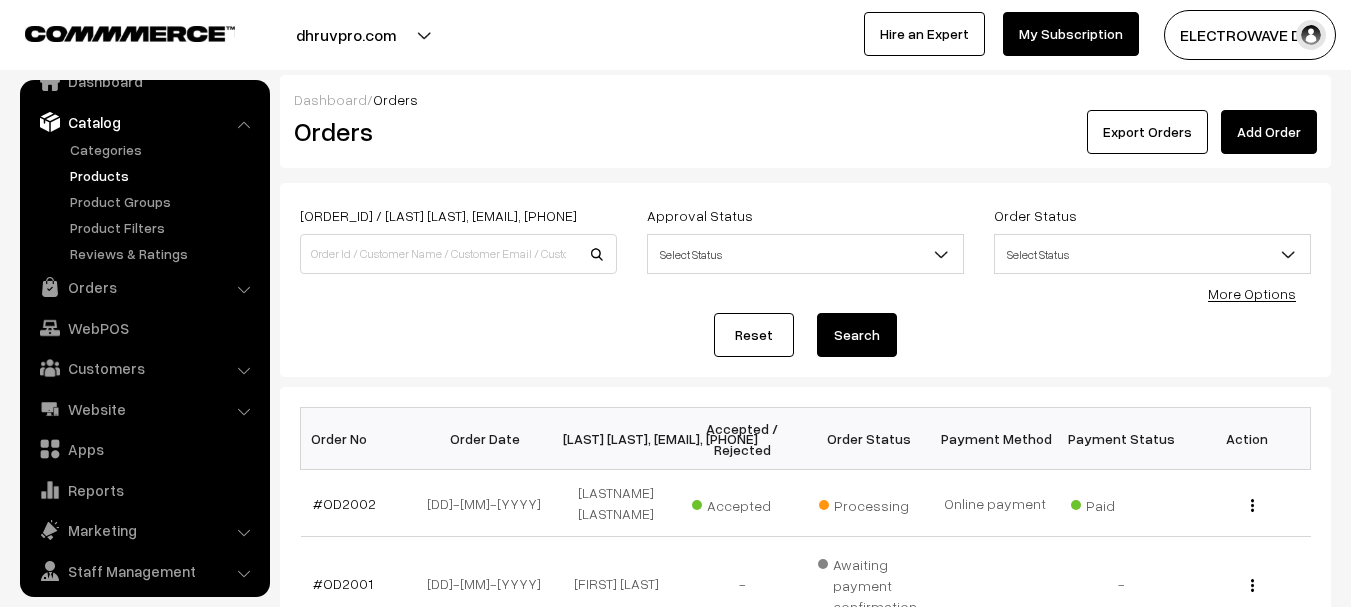 click on "Products" at bounding box center [164, 175] 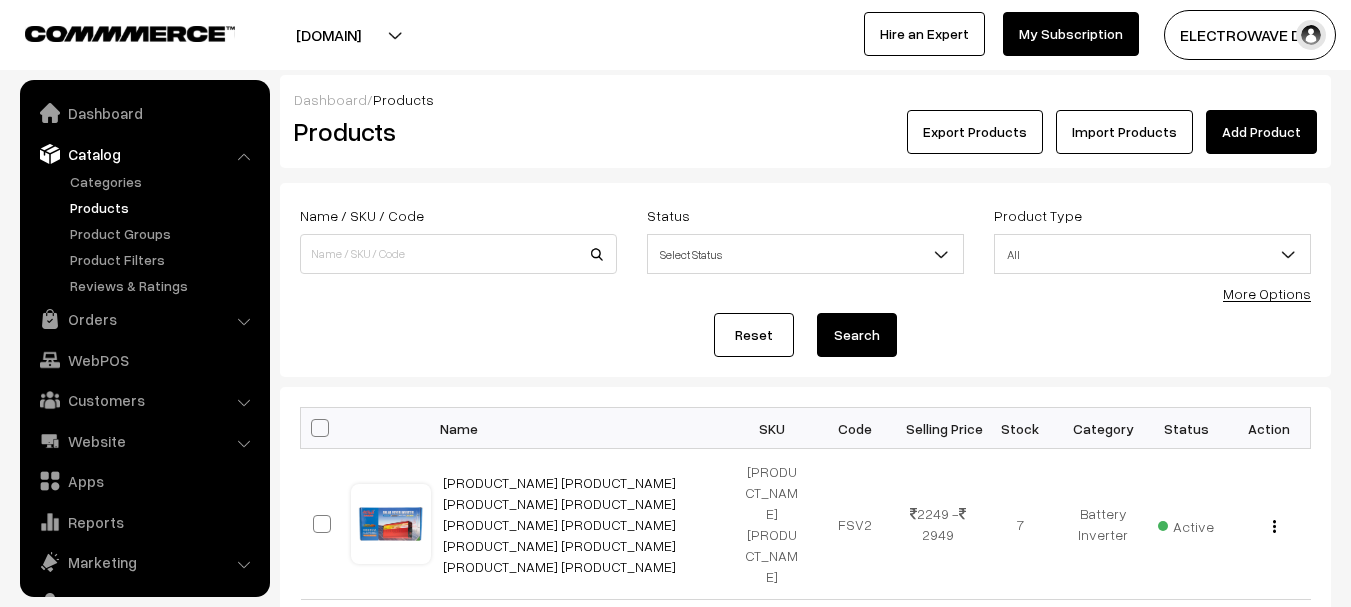 scroll, scrollTop: 0, scrollLeft: 0, axis: both 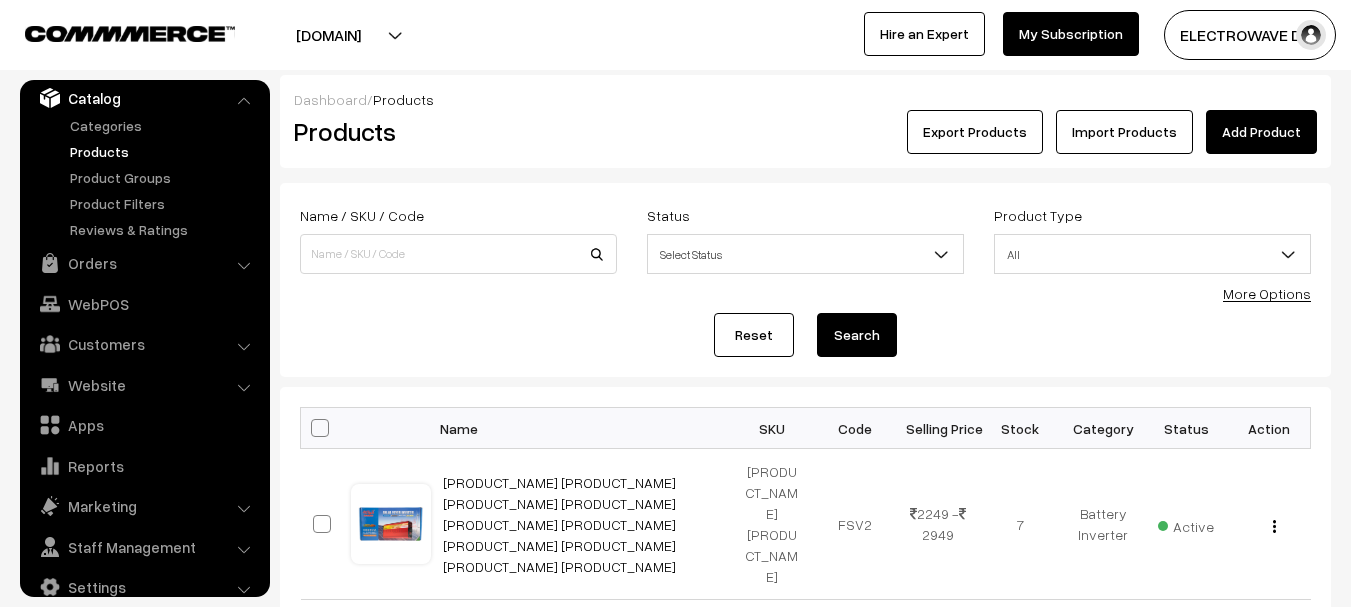 click on "Add Product" at bounding box center [1261, 132] 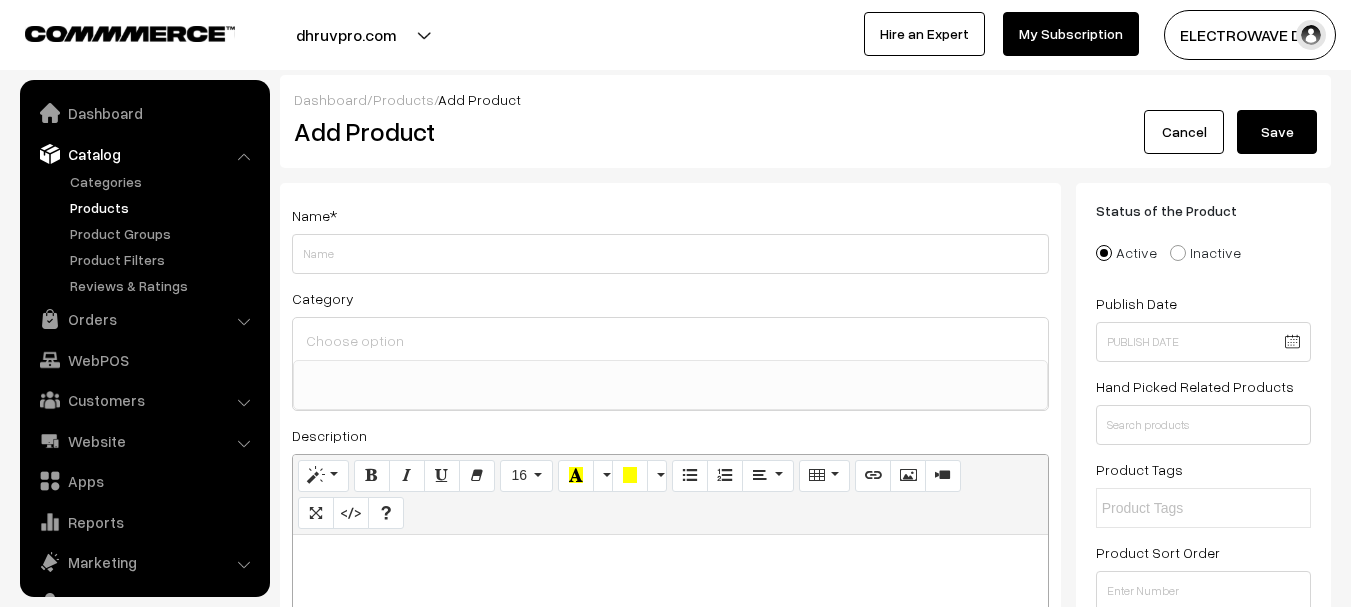 select 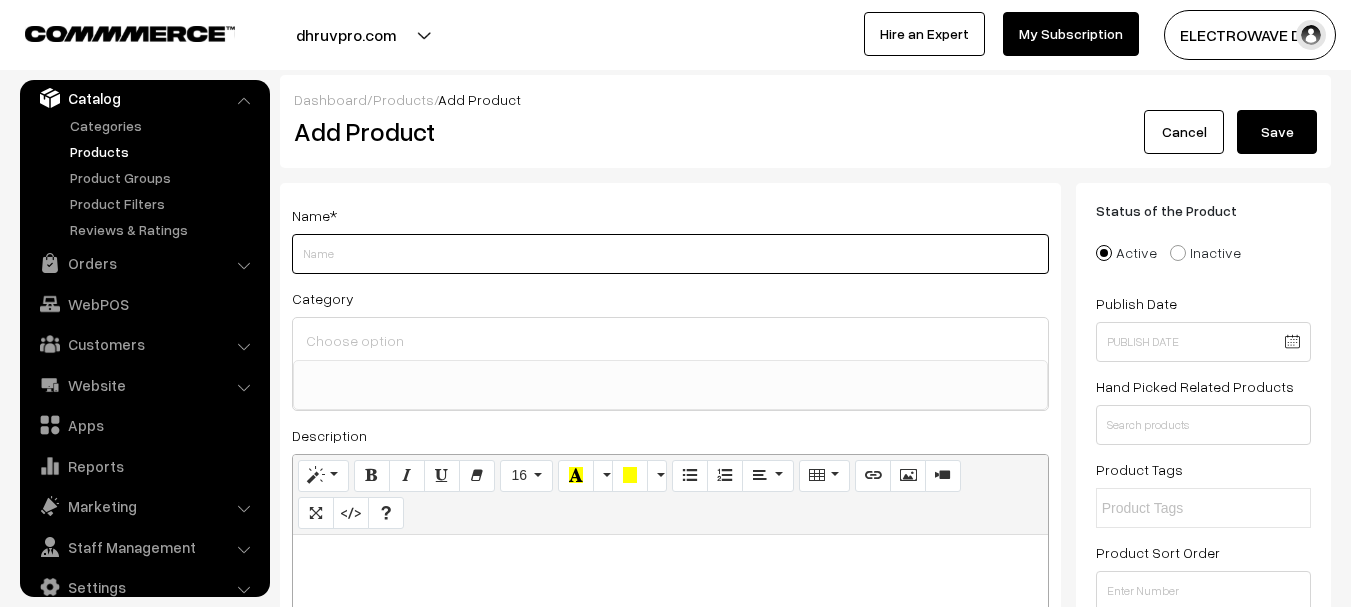 paste on "XCRK6018 multifunctional capacitance measuring clamp meter digital high precision automatic range anti-burning clamp meter" 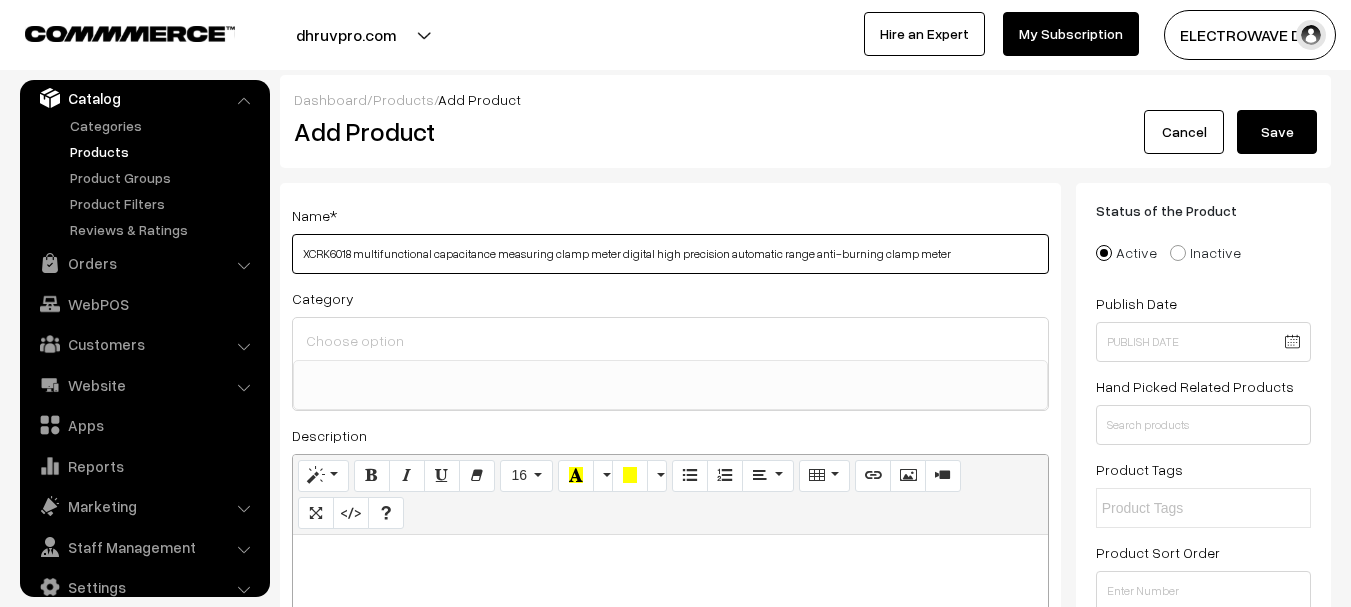 type on "XCRK6018 multifunctional capacitance measuring clamp meter digital high precision automatic range anti-burning clamp meter" 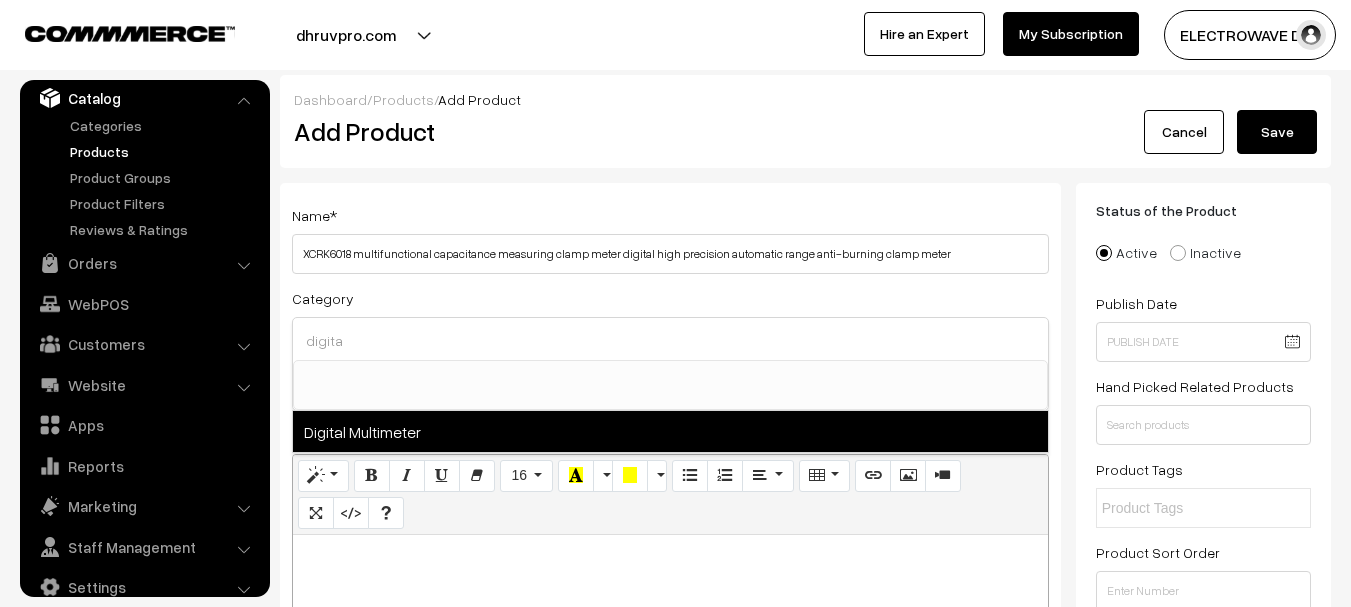 type on "digita" 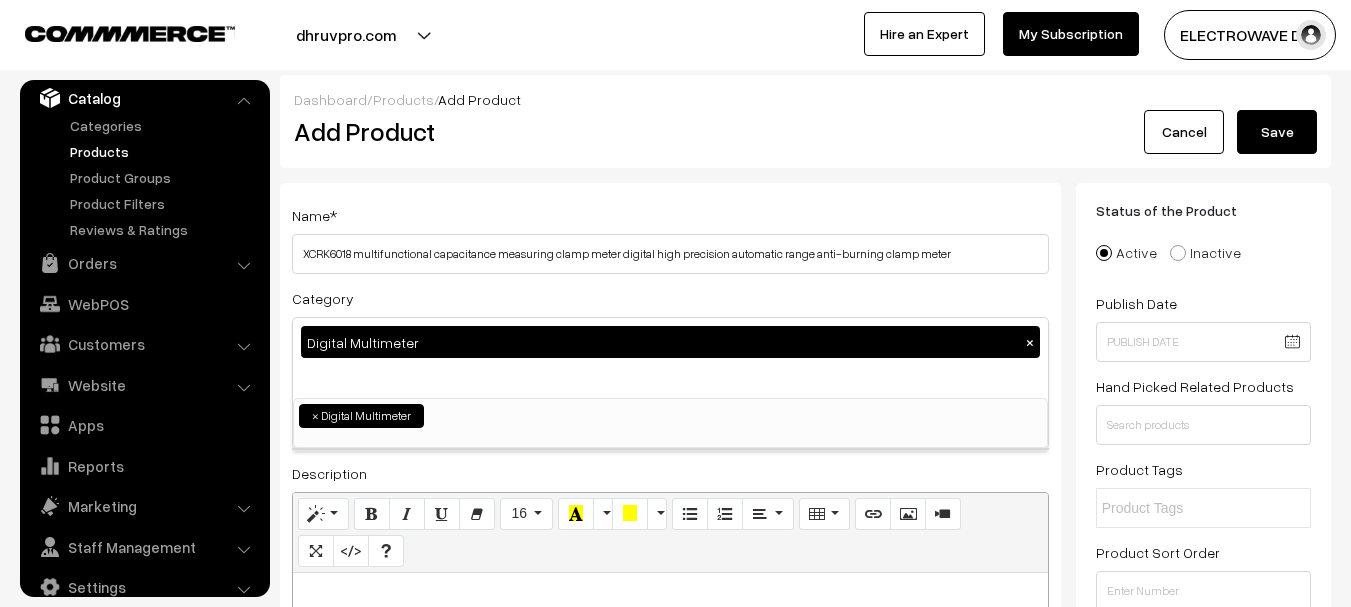 scroll, scrollTop: 918, scrollLeft: 0, axis: vertical 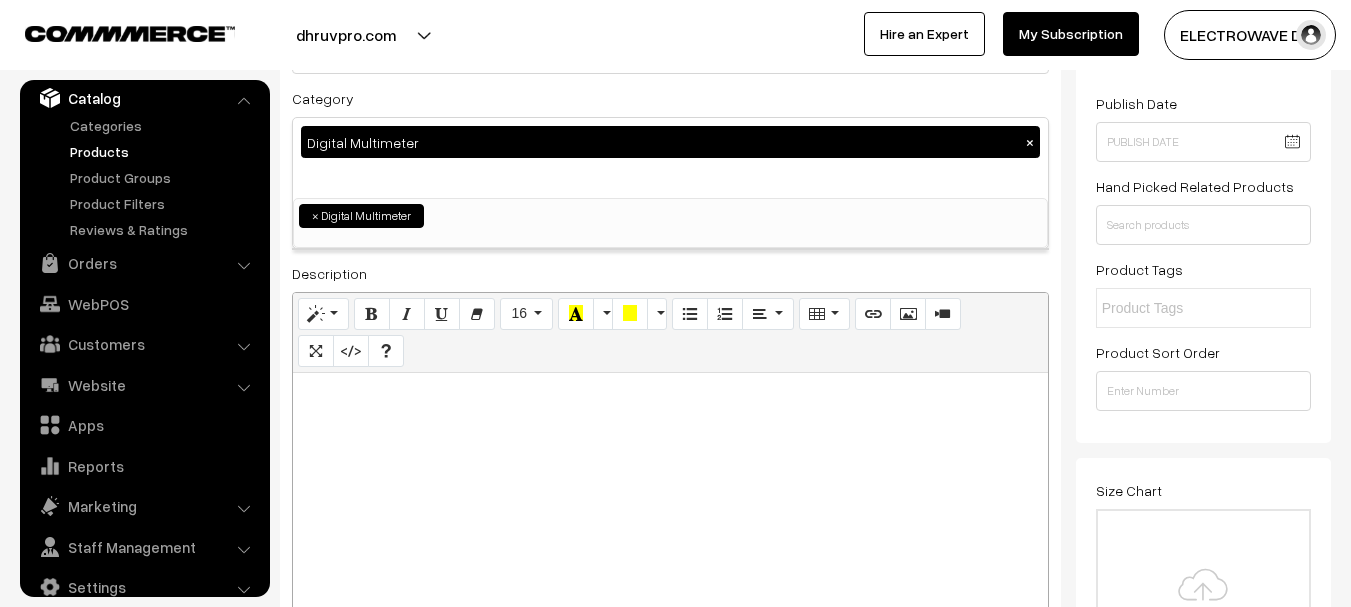 click at bounding box center [670, 498] 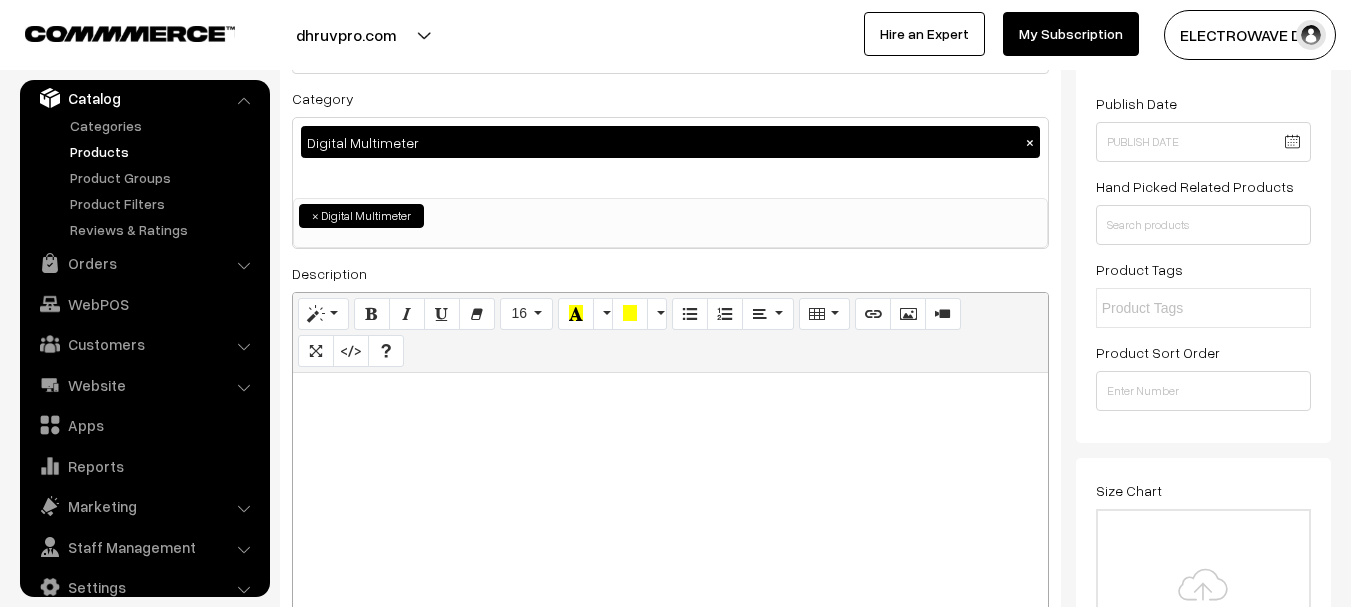paste 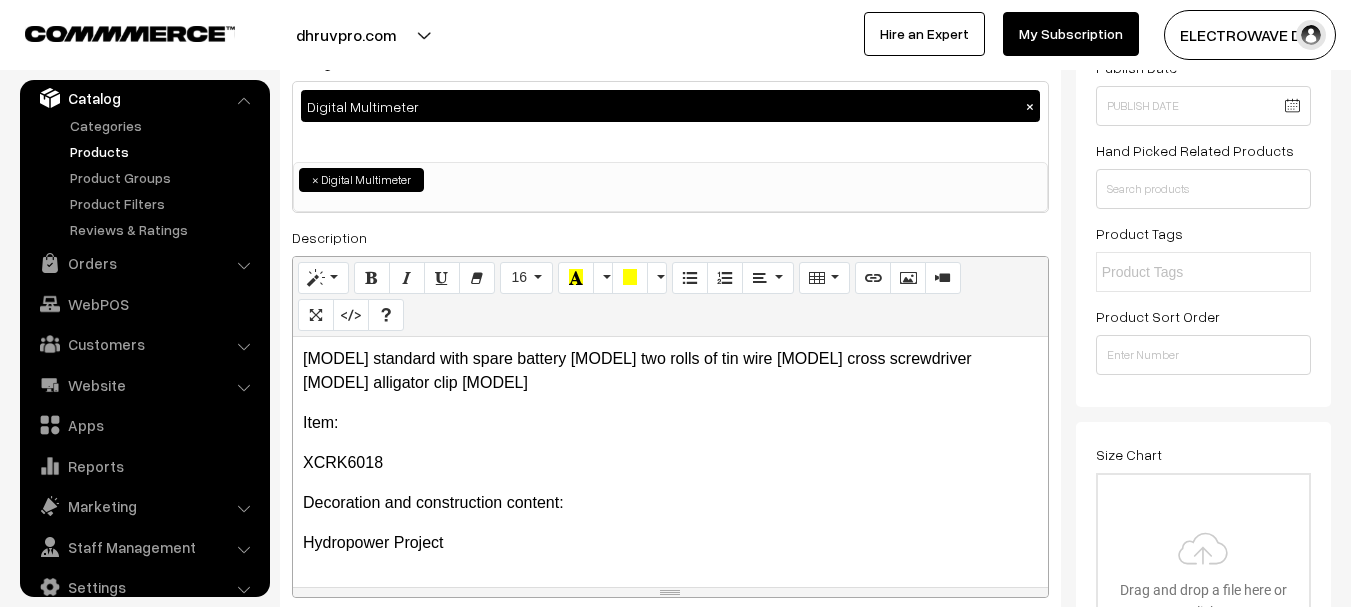 scroll, scrollTop: 300, scrollLeft: 0, axis: vertical 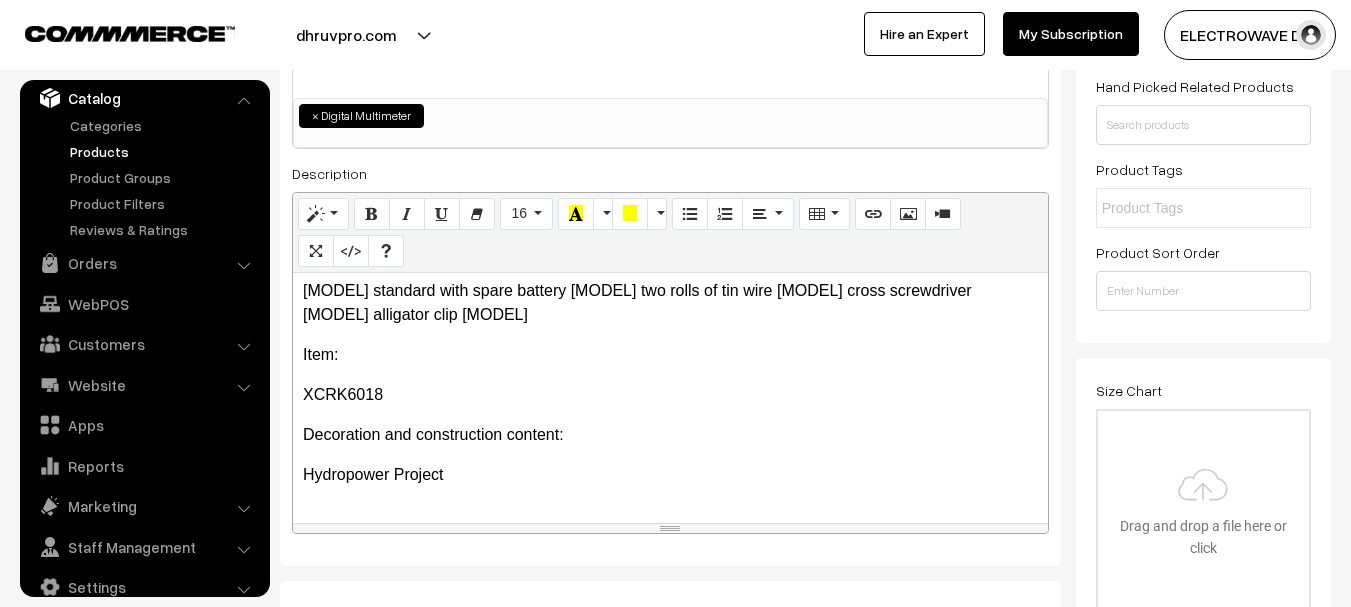 click on "Hydropower Project" at bounding box center [670, 475] 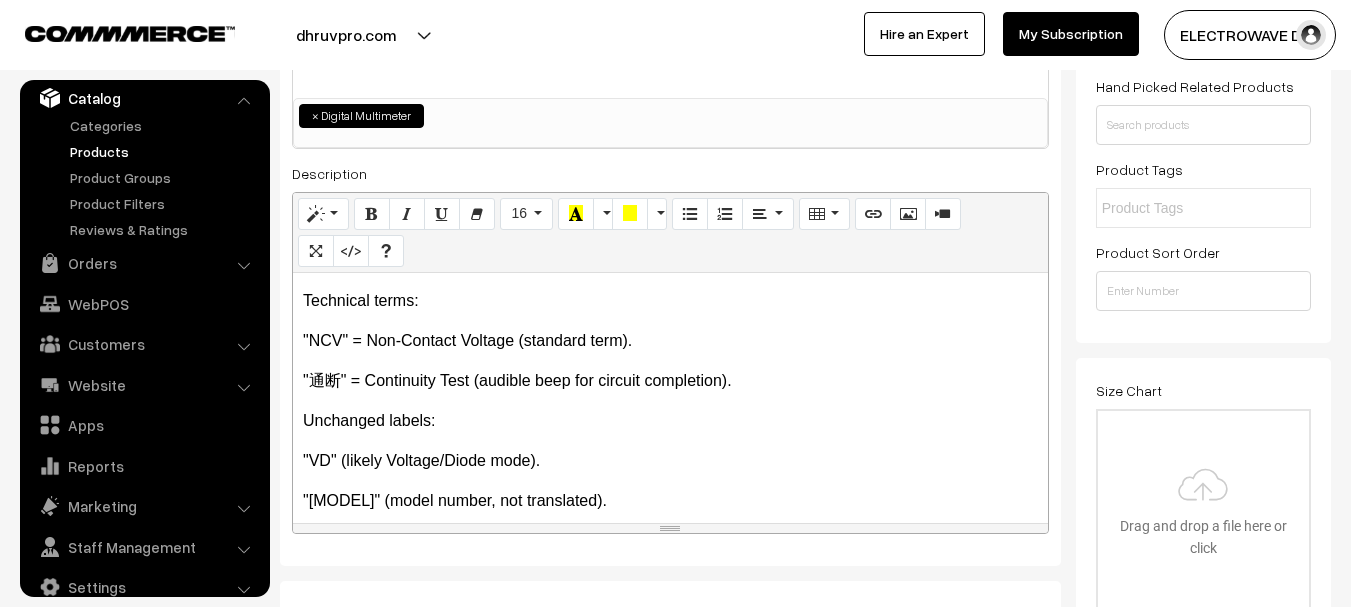 scroll, scrollTop: 1634, scrollLeft: 0, axis: vertical 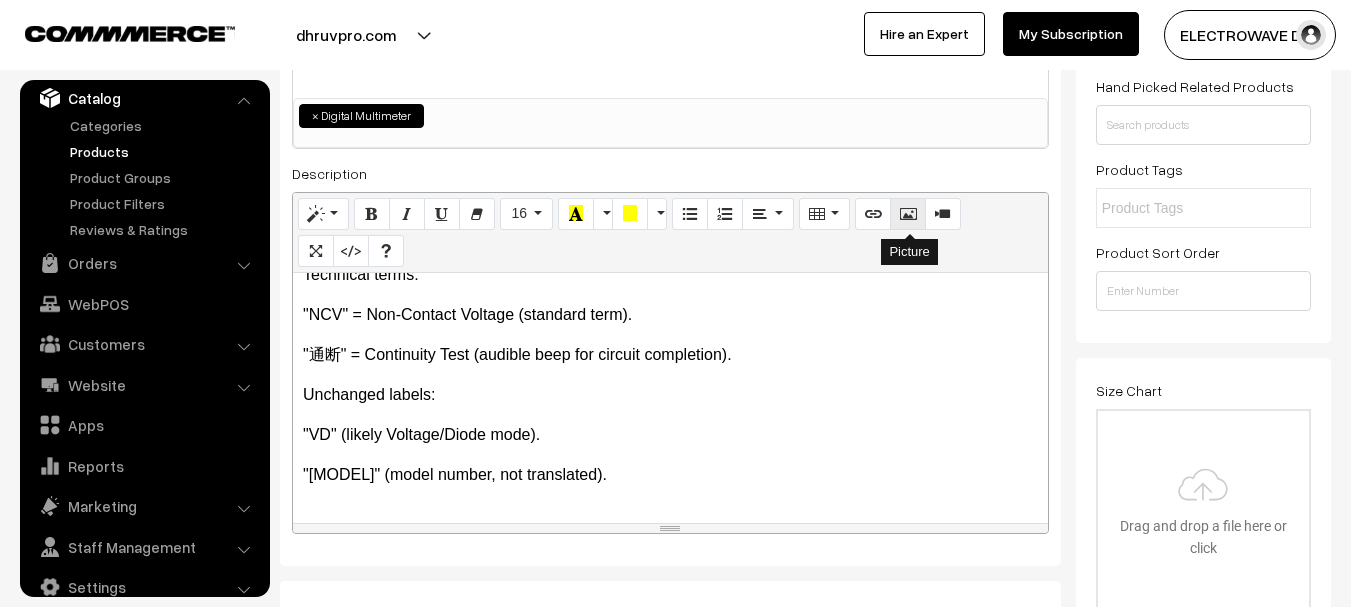 click at bounding box center (908, 213) 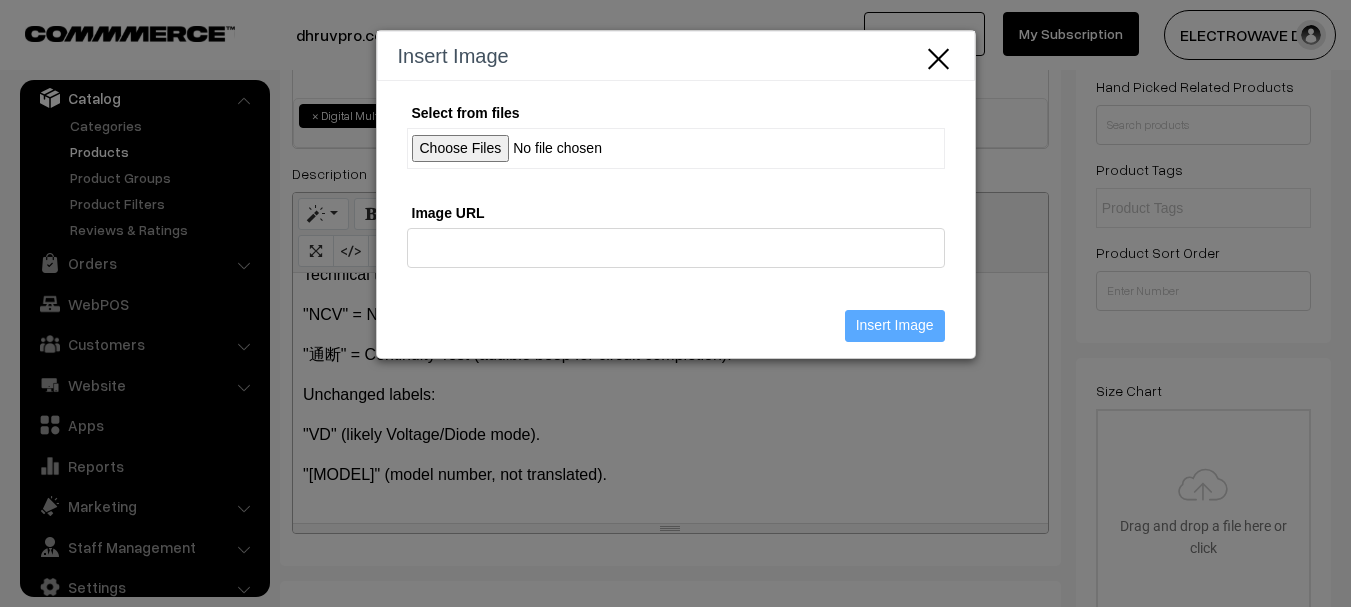 click on "Select from files" at bounding box center [676, 148] 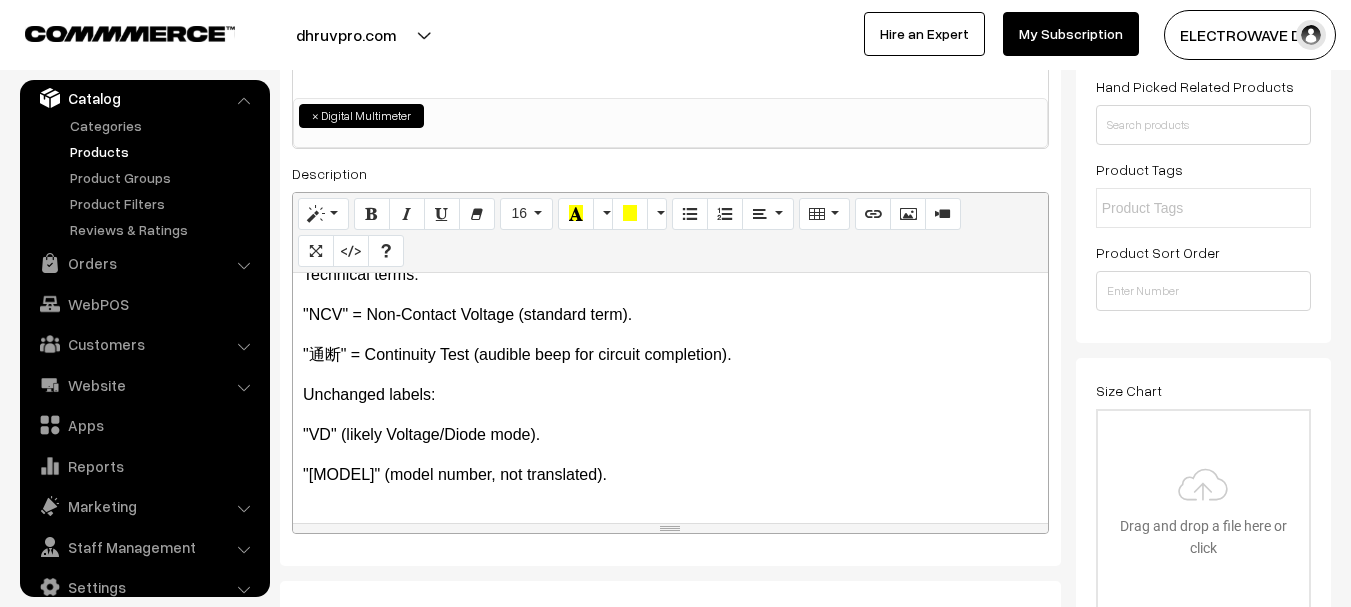 scroll, scrollTop: 1674, scrollLeft: 0, axis: vertical 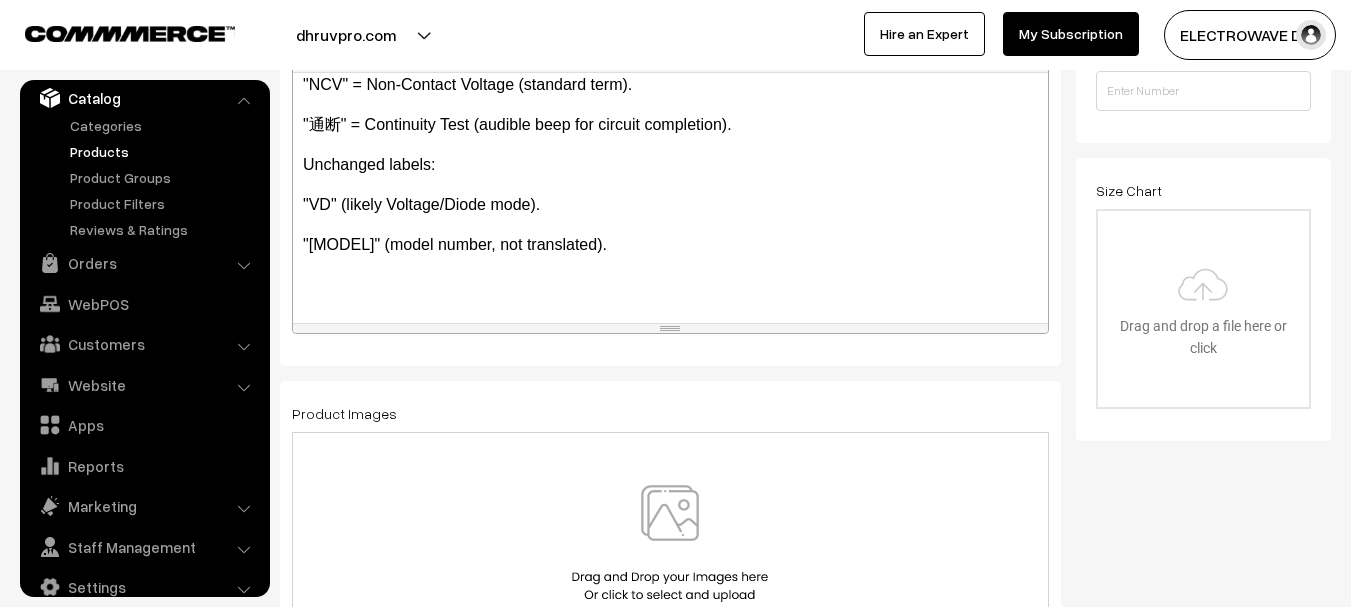 click at bounding box center [670, 543] 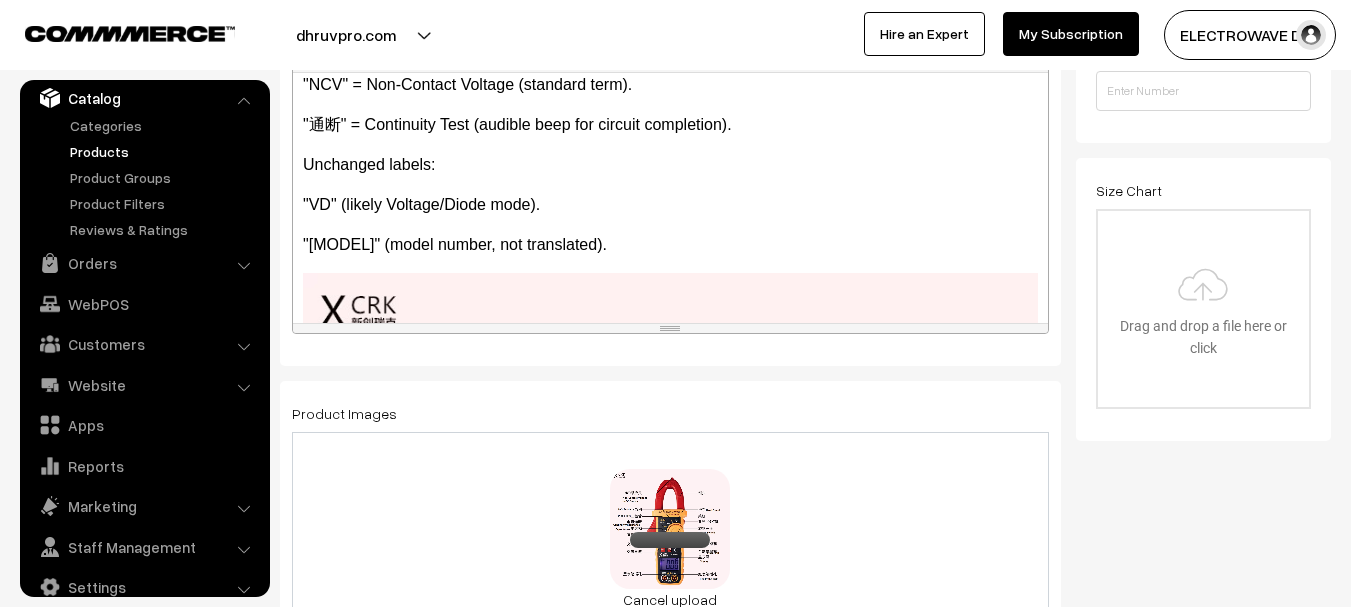 click on "0.1  MB      TB2EeEMXSzqK1RjSZFLXXcn2XXa_!!733047388.jpg                         Check                                                      Error                                                           Cancel upload" at bounding box center (670, 539) 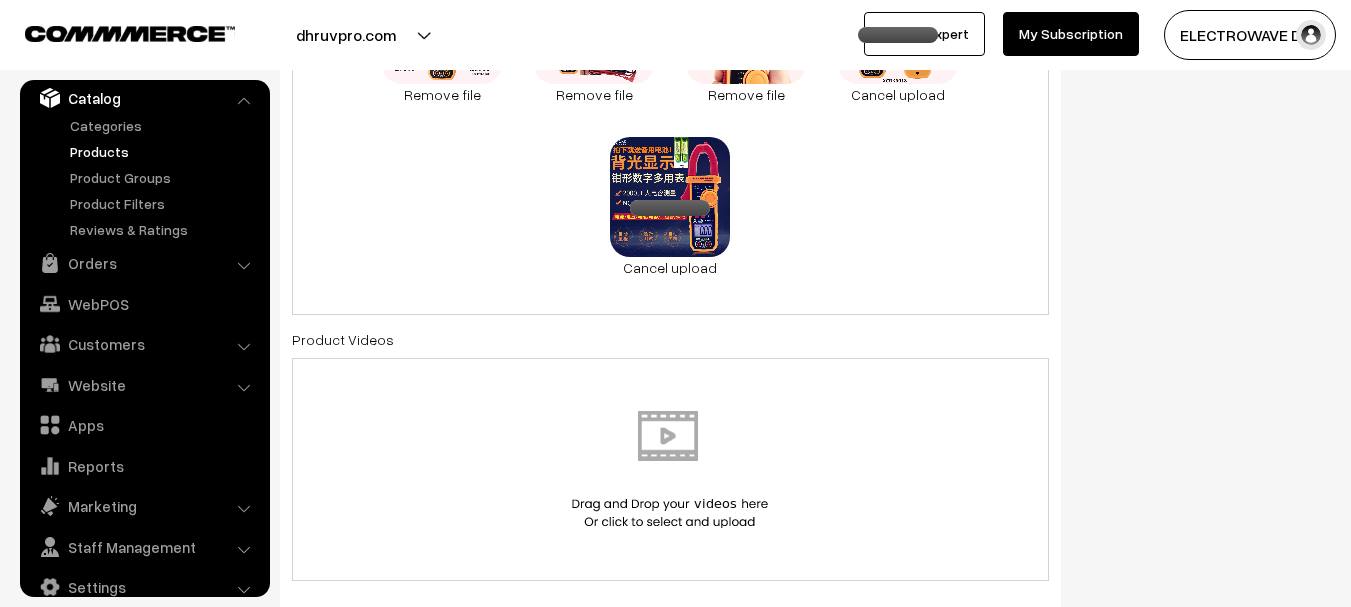 scroll, scrollTop: 1039, scrollLeft: 0, axis: vertical 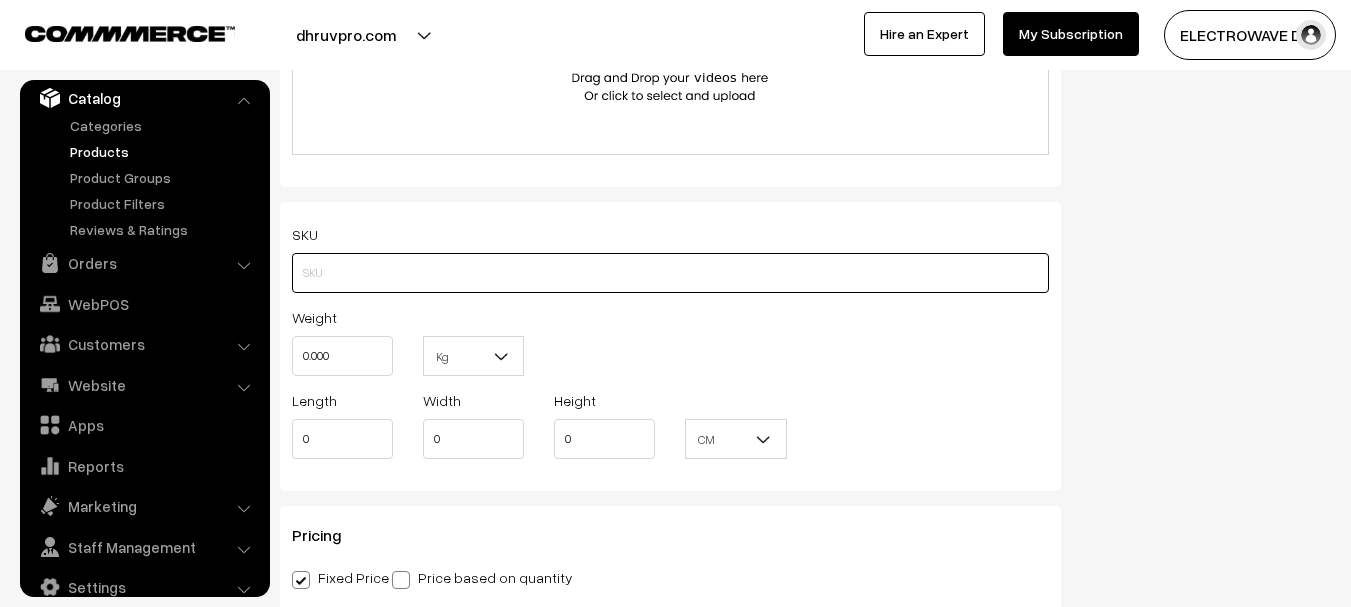 click at bounding box center (670, 273) 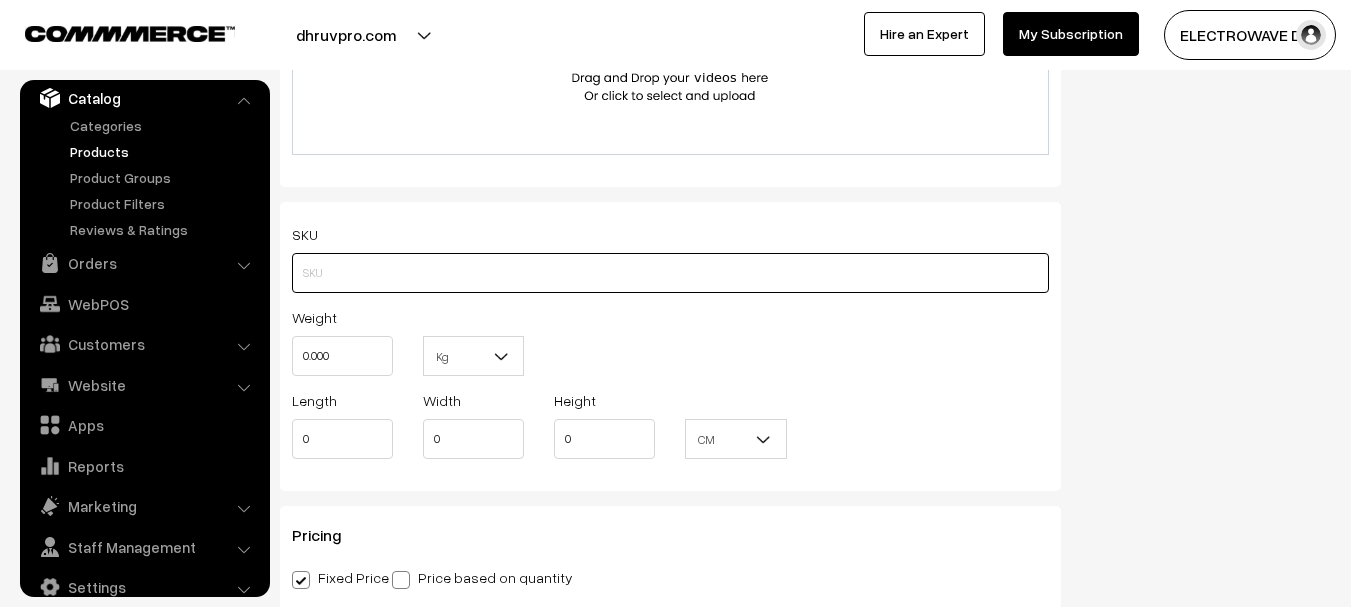 paste on "XCRK6018" 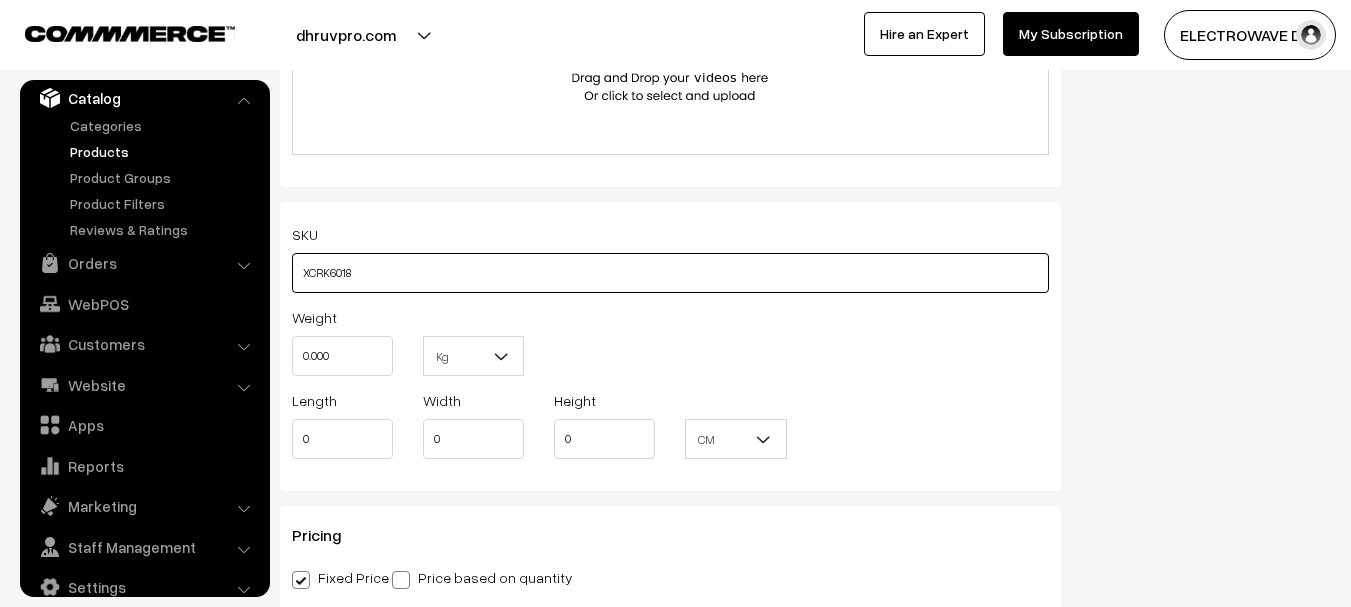 click on "XCRK6018" at bounding box center (670, 273) 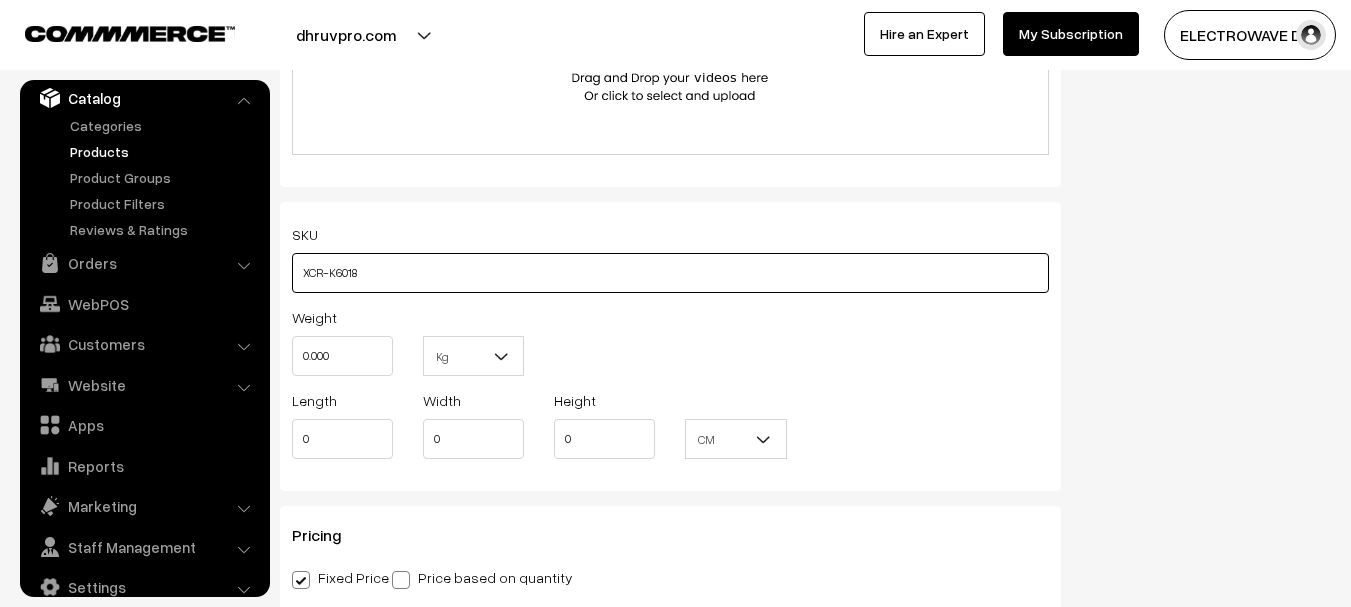 type on "XCR-K6018" 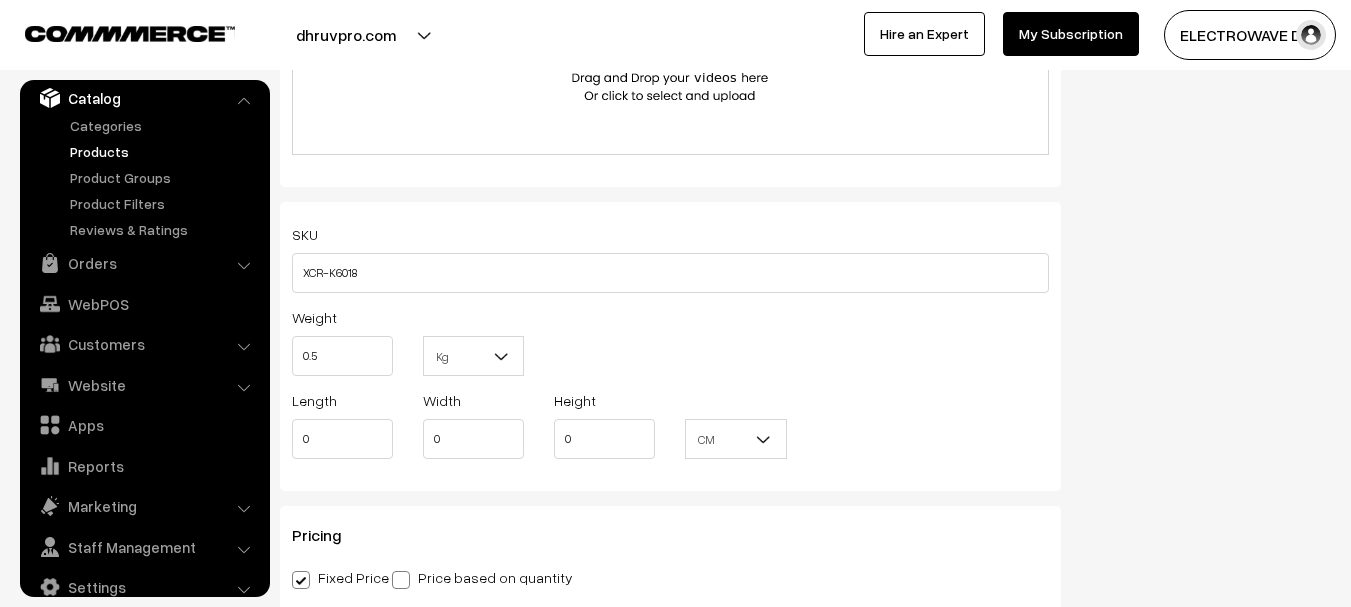 type on "0.50" 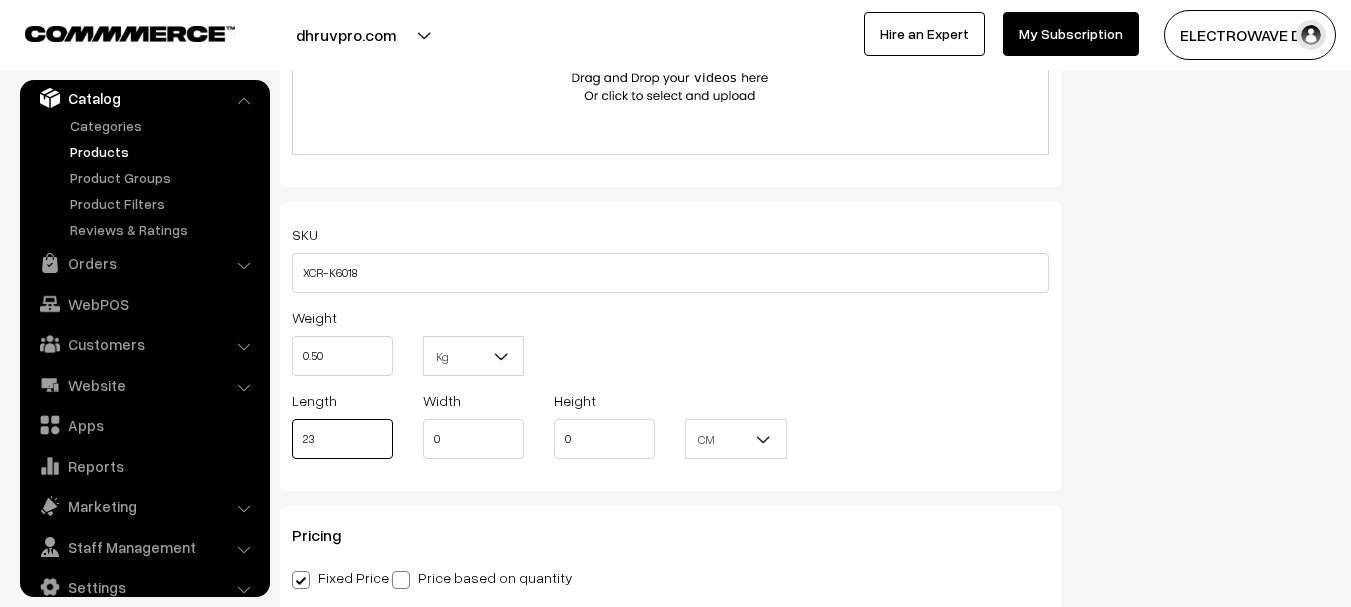 type on "23" 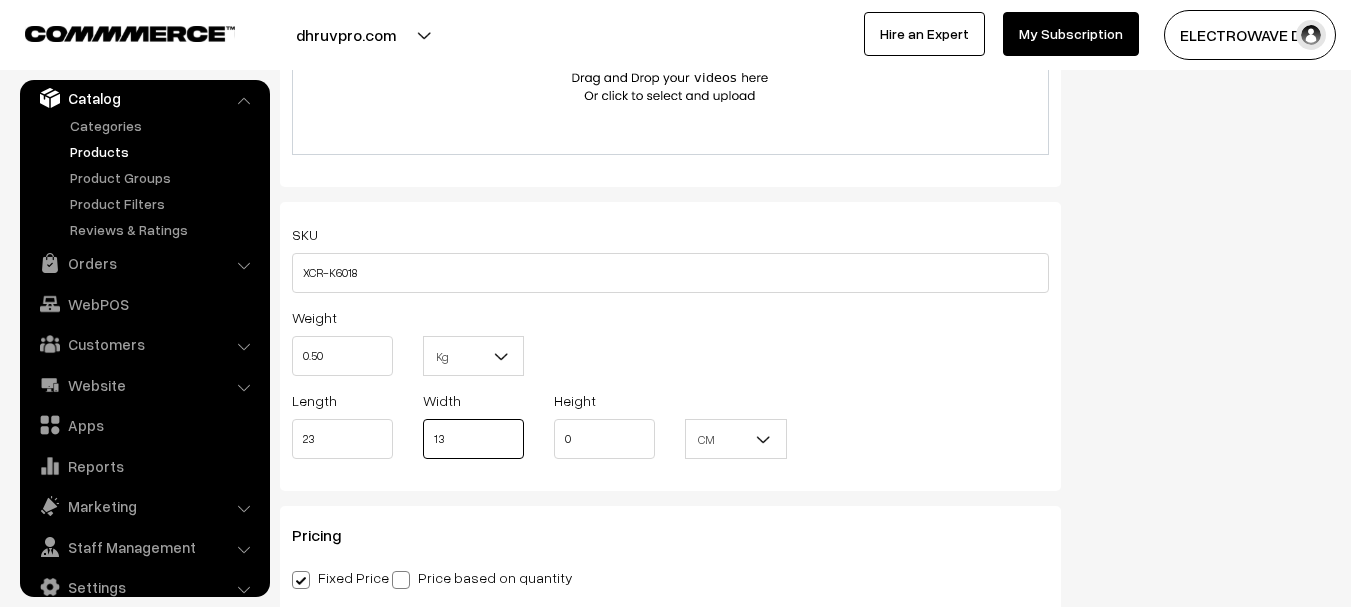 type on "13" 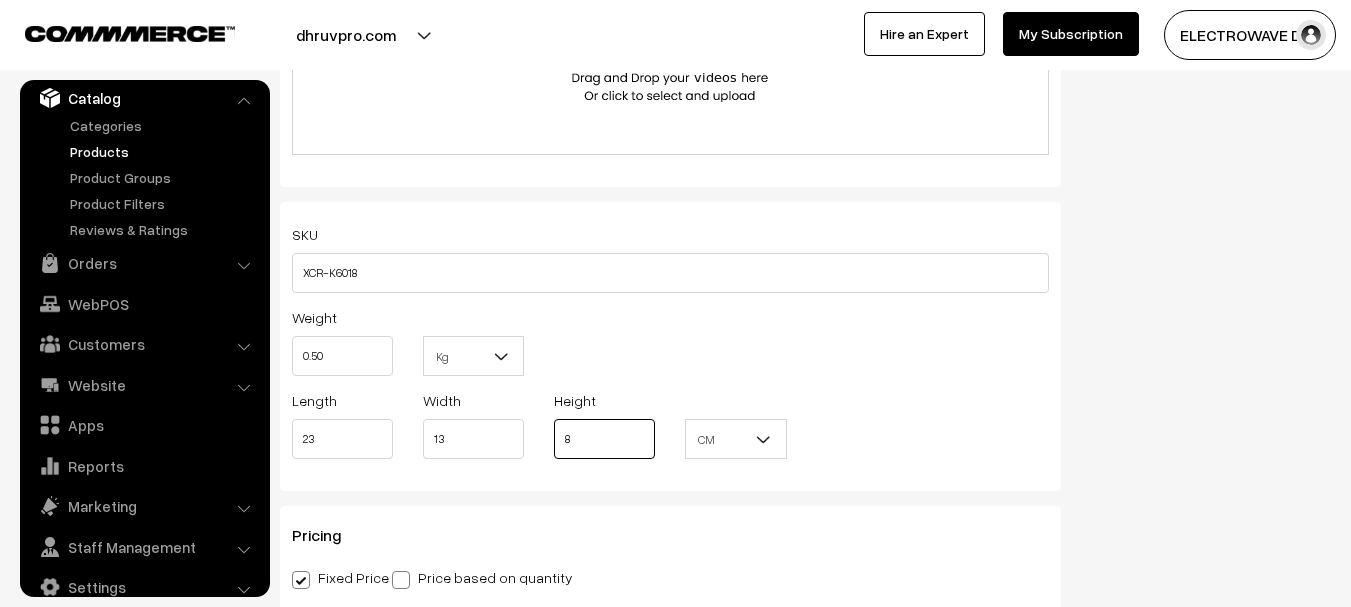 type on "8" 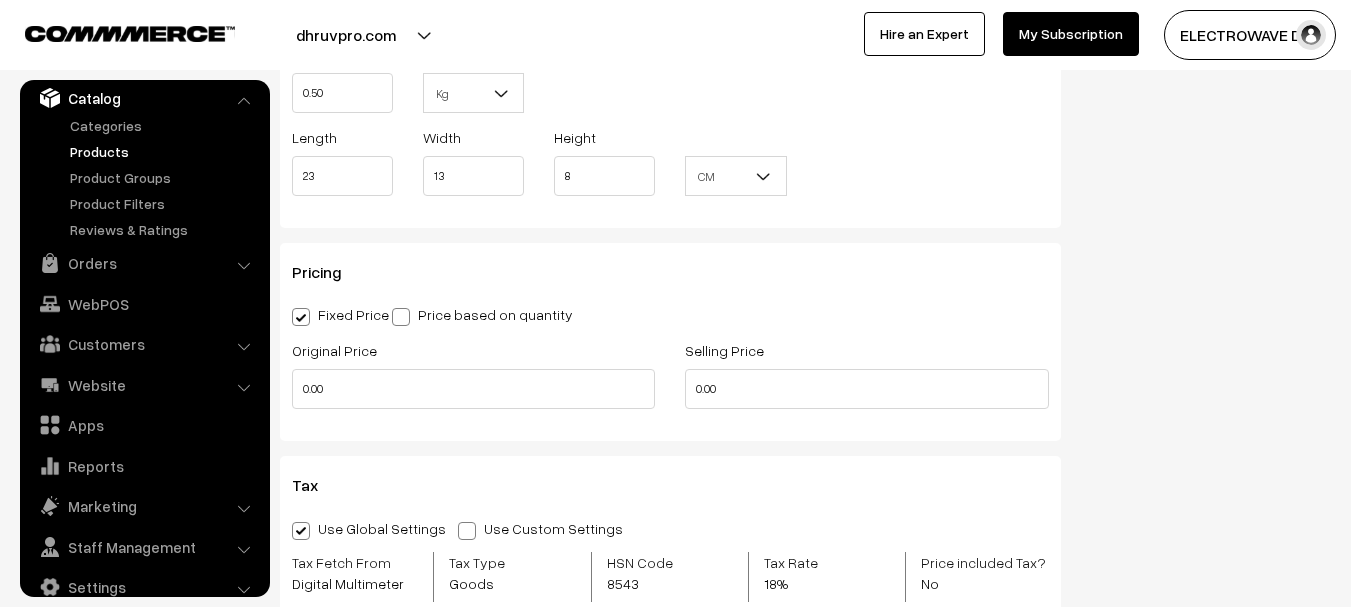 scroll, scrollTop: 1731, scrollLeft: 0, axis: vertical 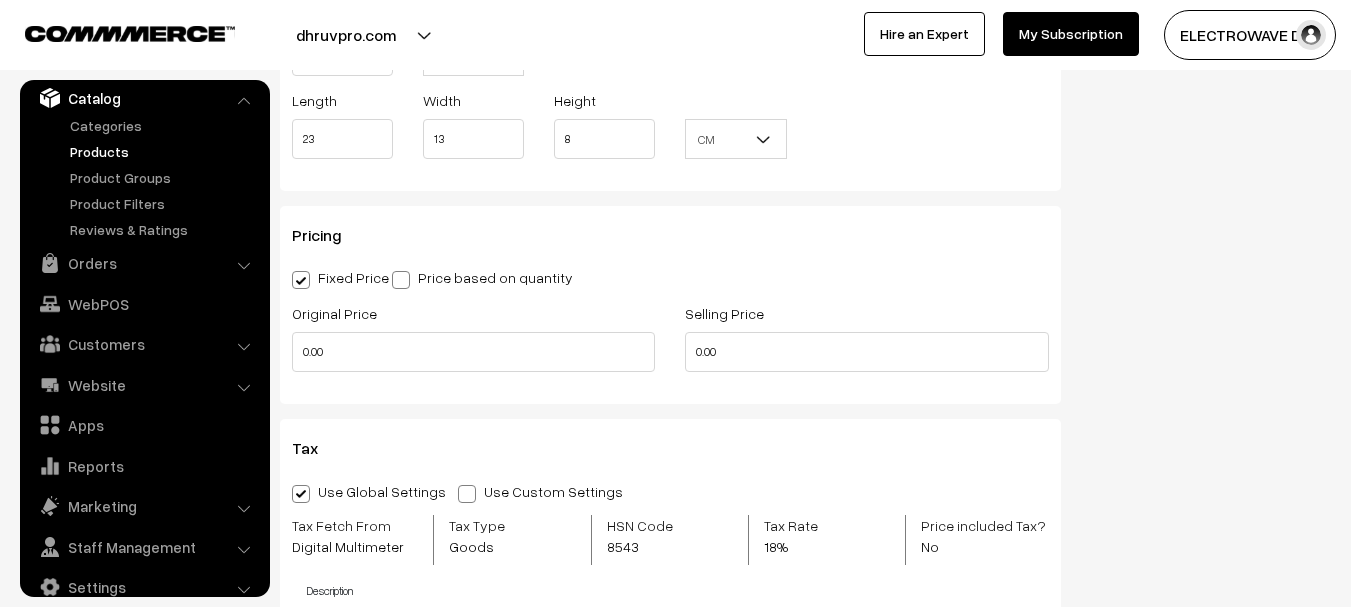 drag, startPoint x: 401, startPoint y: 271, endPoint x: 403, endPoint y: 297, distance: 26.076809 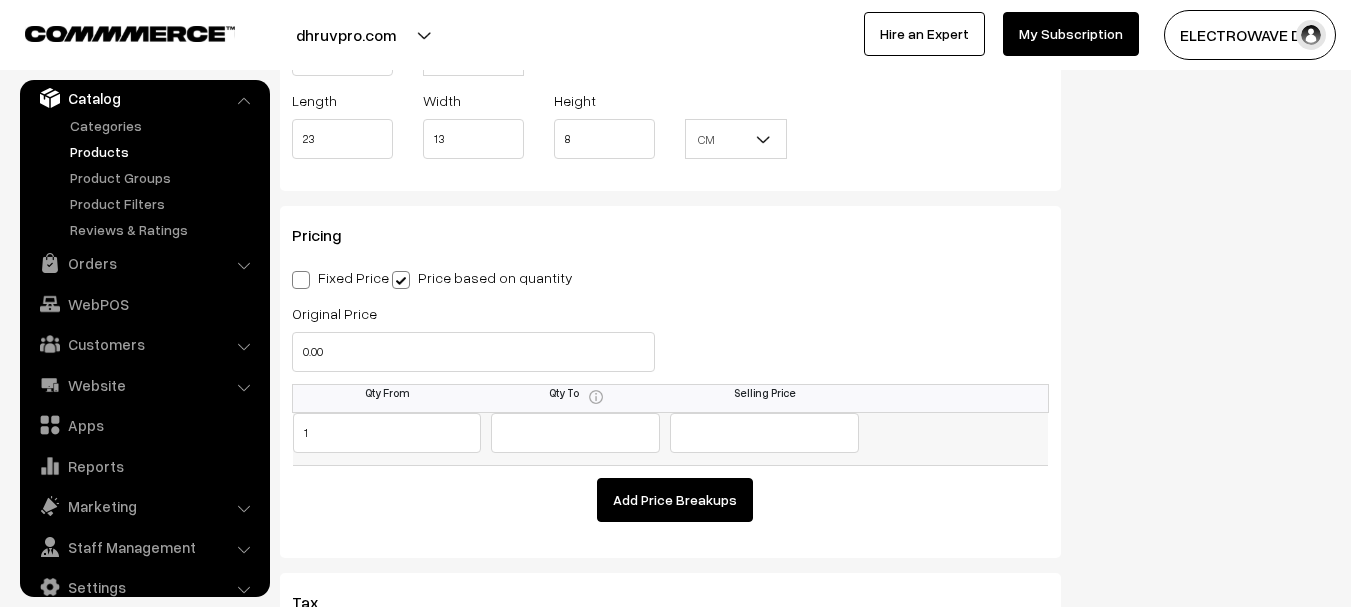 type on "1" 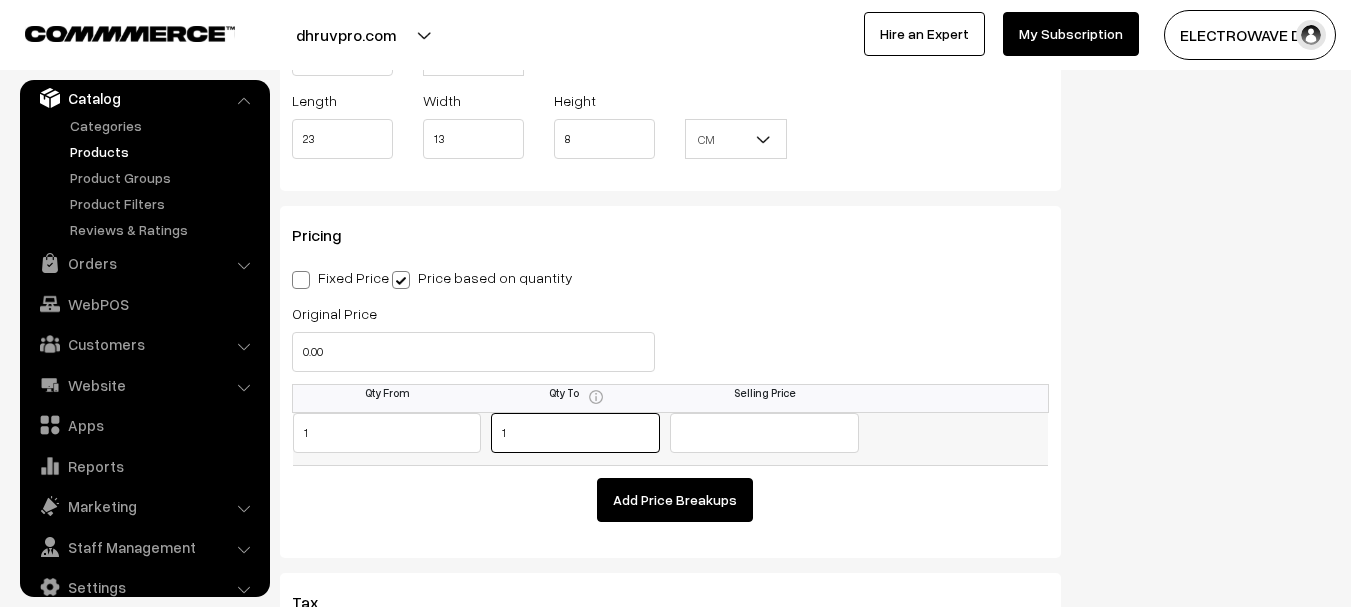 type on "1" 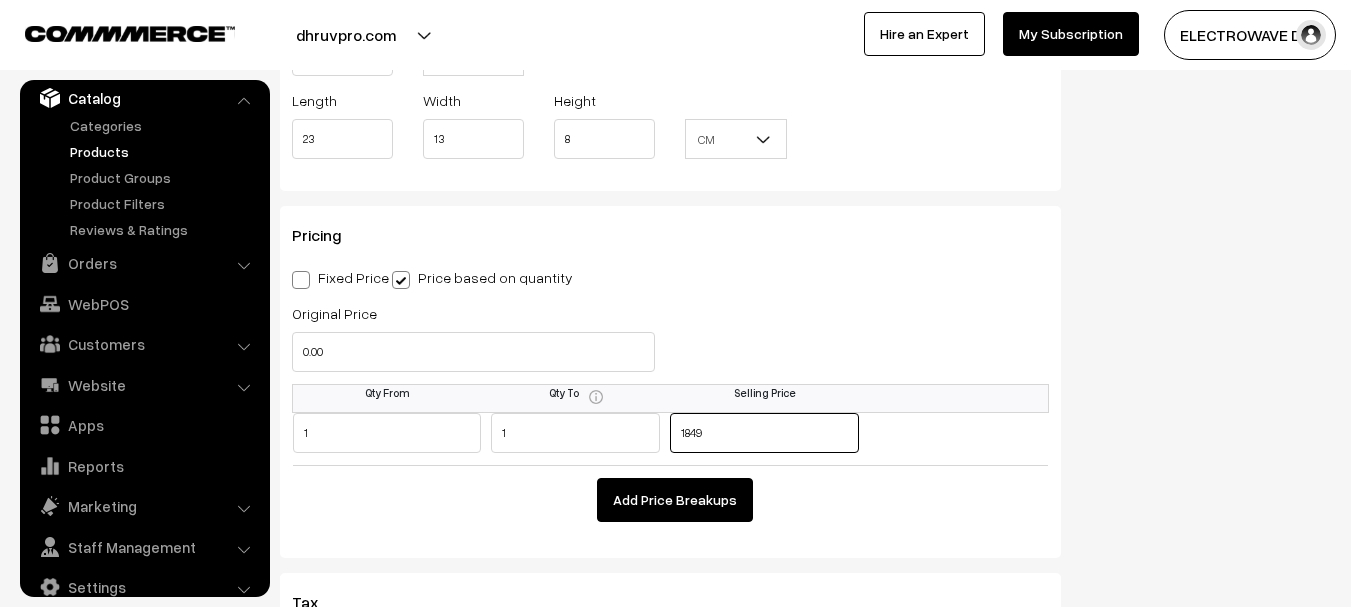 type on "1849" 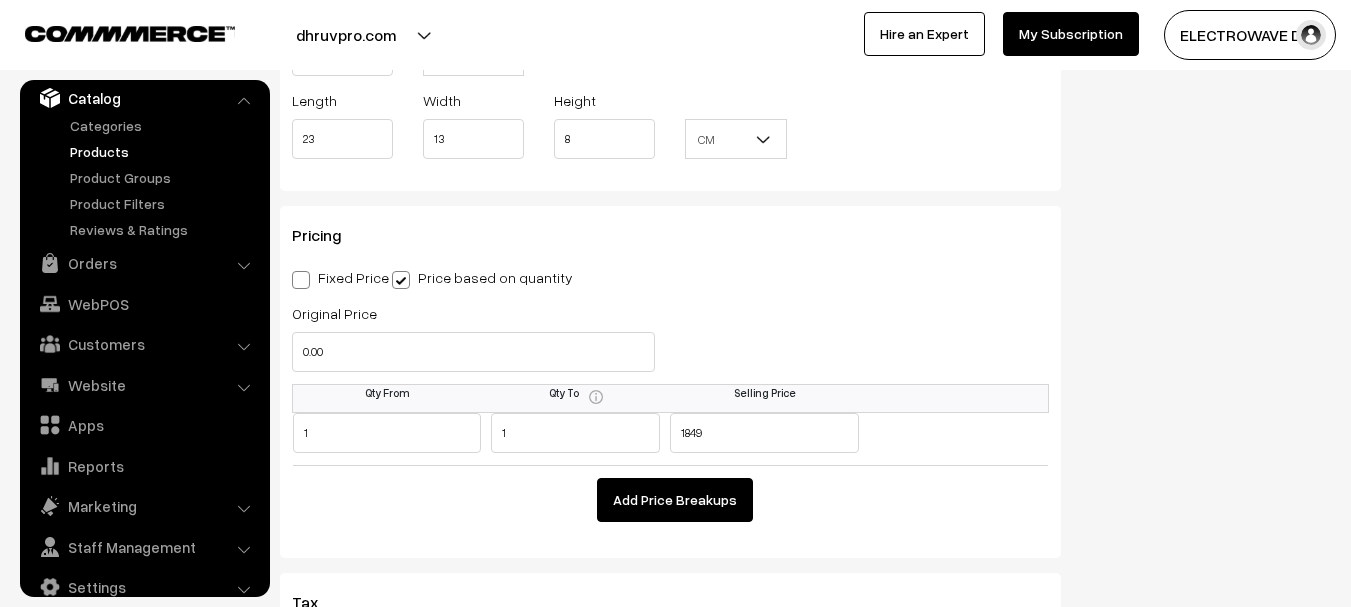 click on "Add Price Breakups" at bounding box center [675, 500] 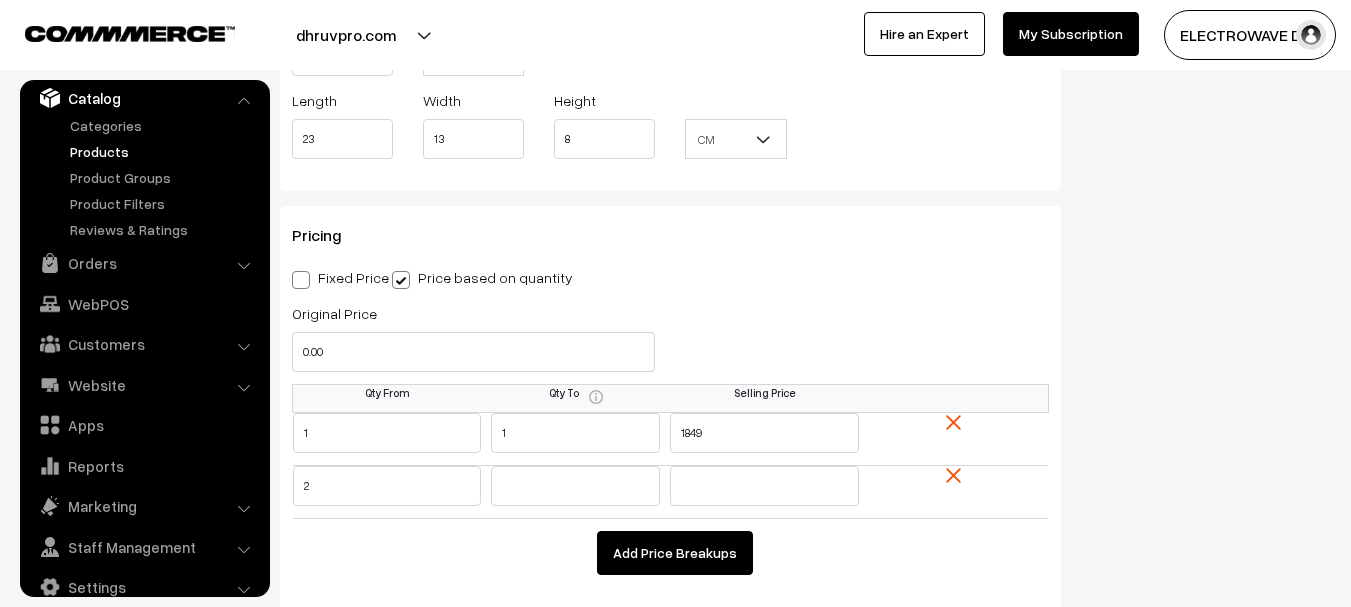 type on "2" 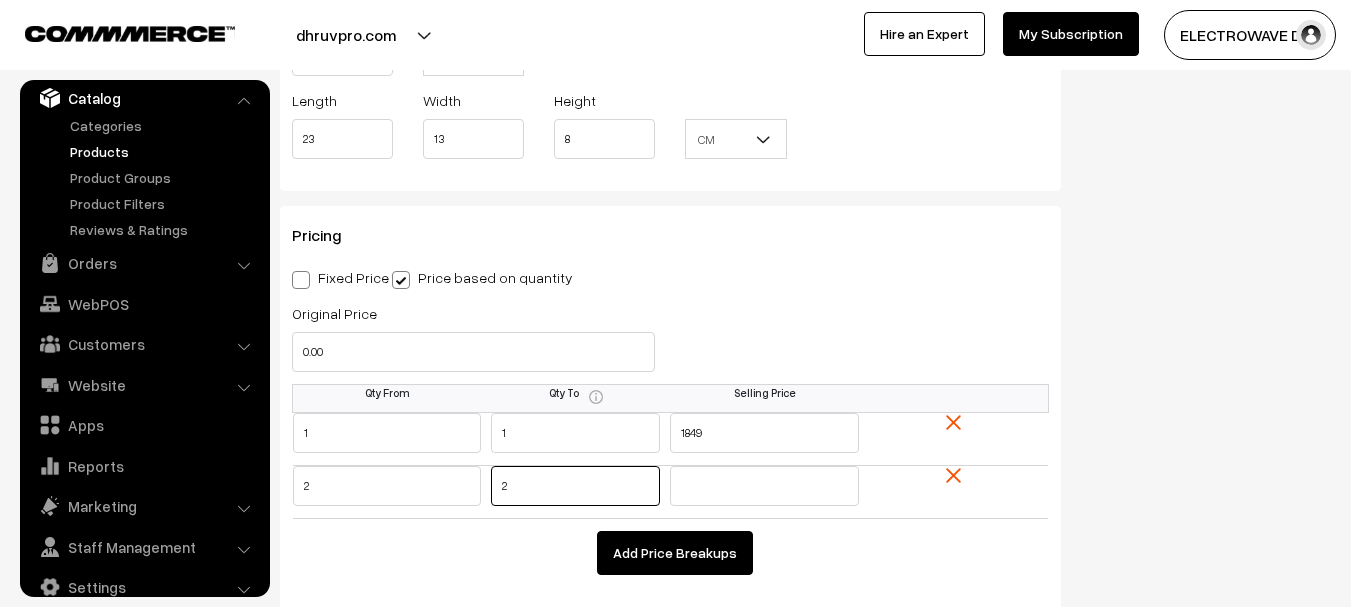 type on "2" 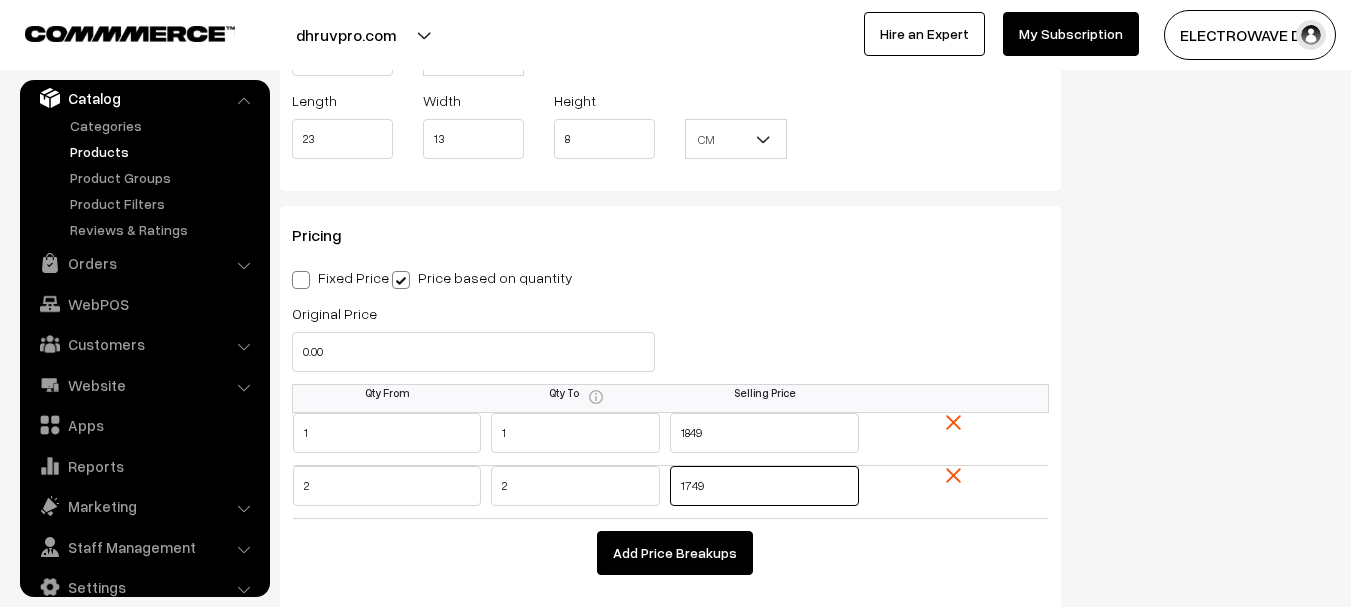 type on "1749" 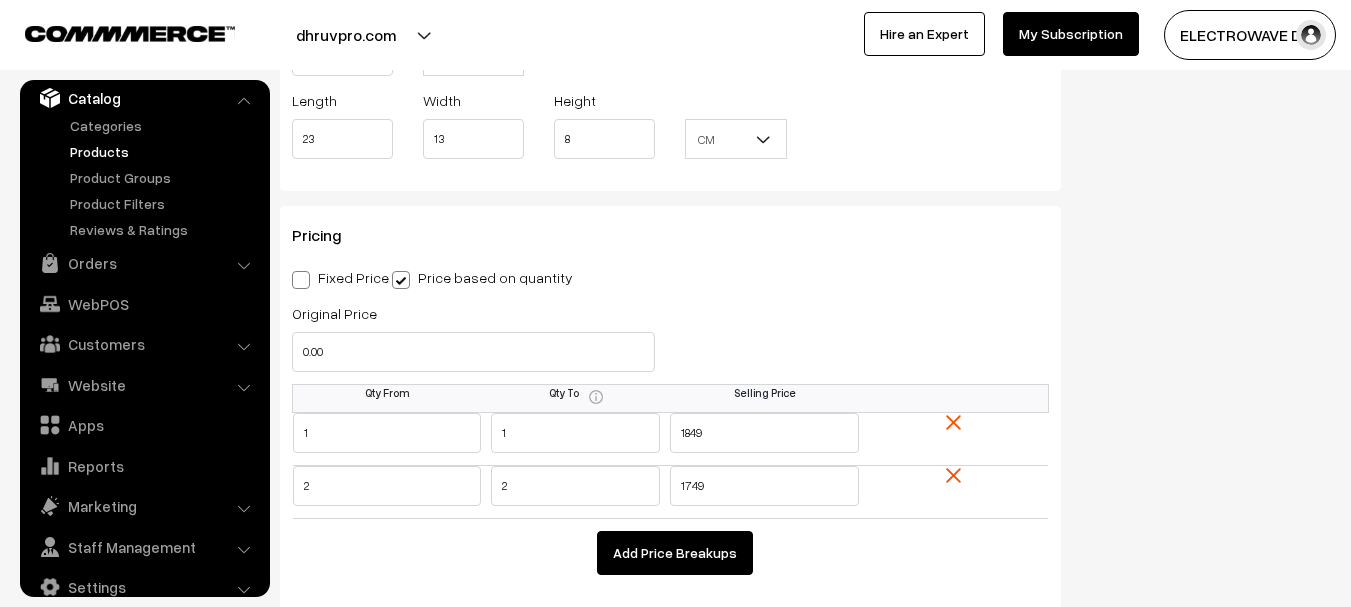 click on "Pricing
Fixed Price
Price based on quantity
Original Price
0.00
Selling Price
0.00
Qty From Qty To
1 1 1849" at bounding box center (670, 408) 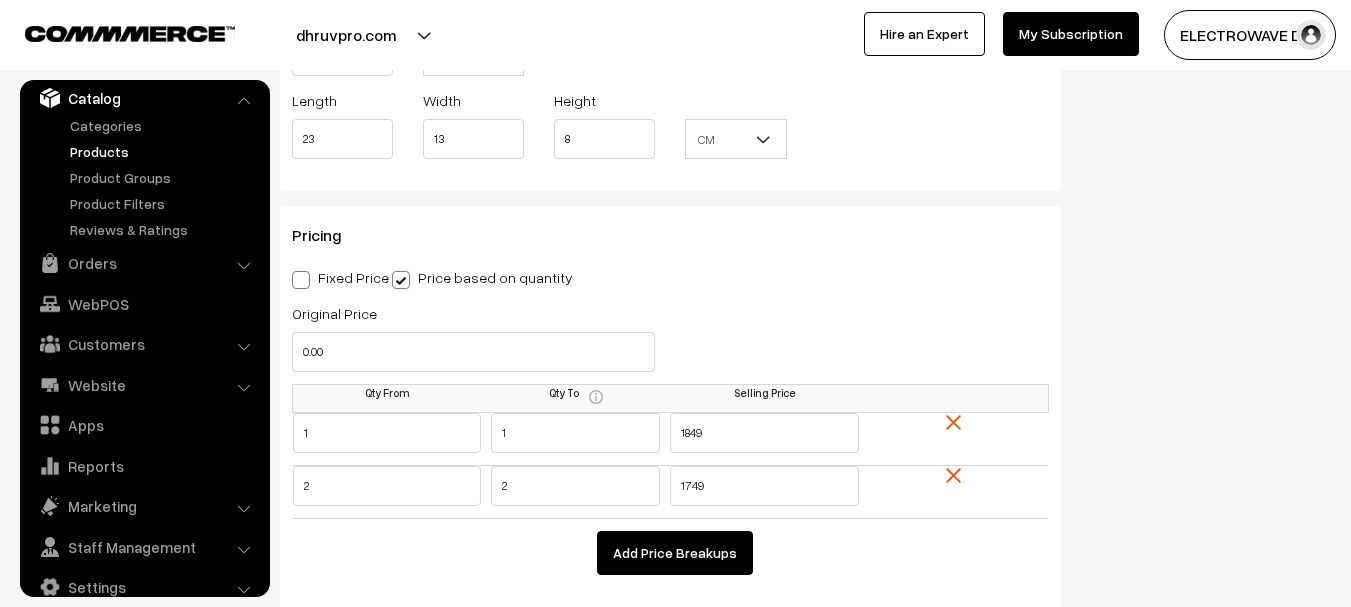 click on "Add Price Breakups" at bounding box center [675, 553] 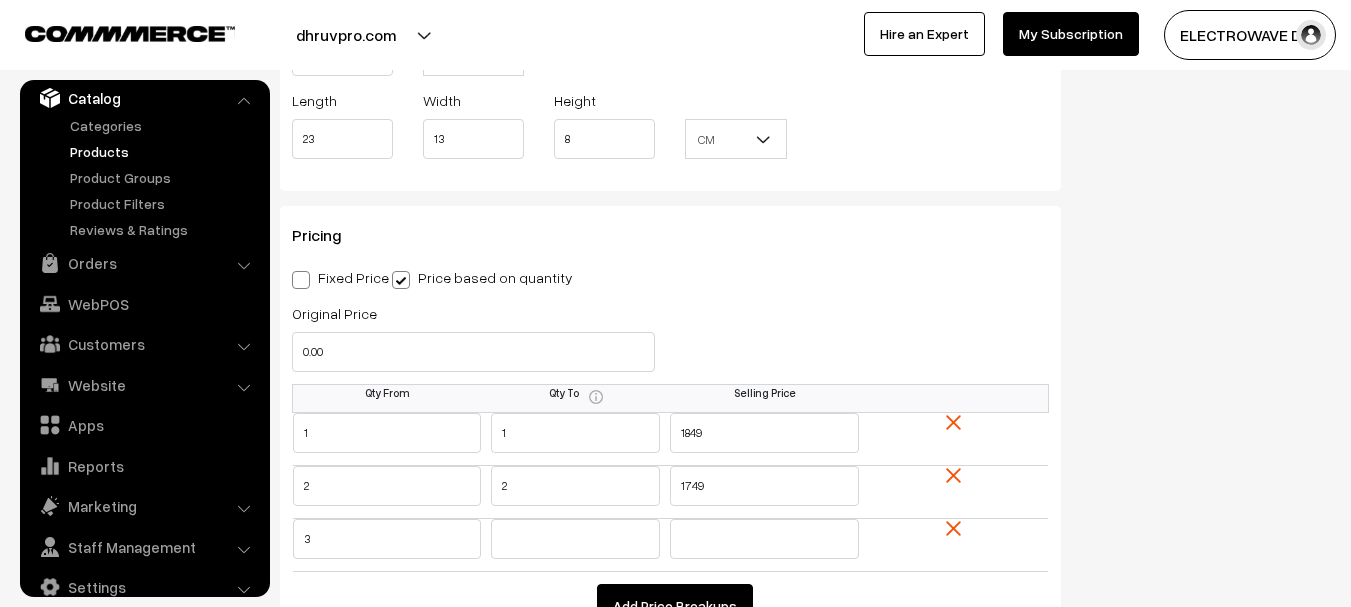type on "3" 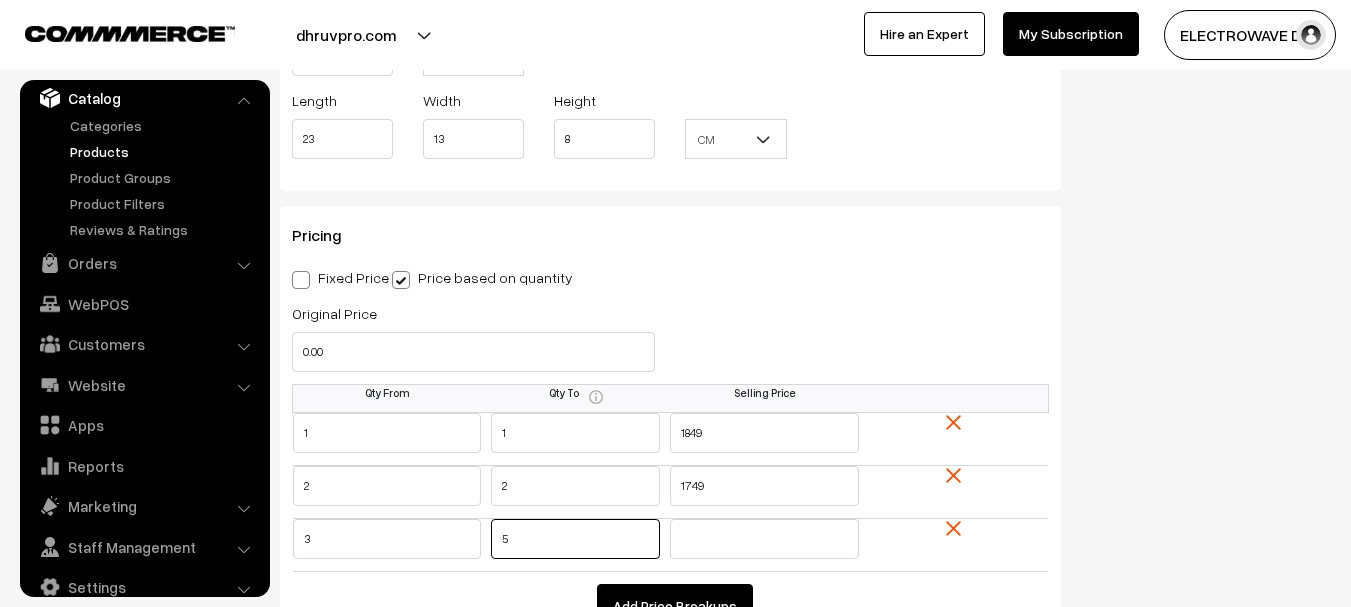 type on "5" 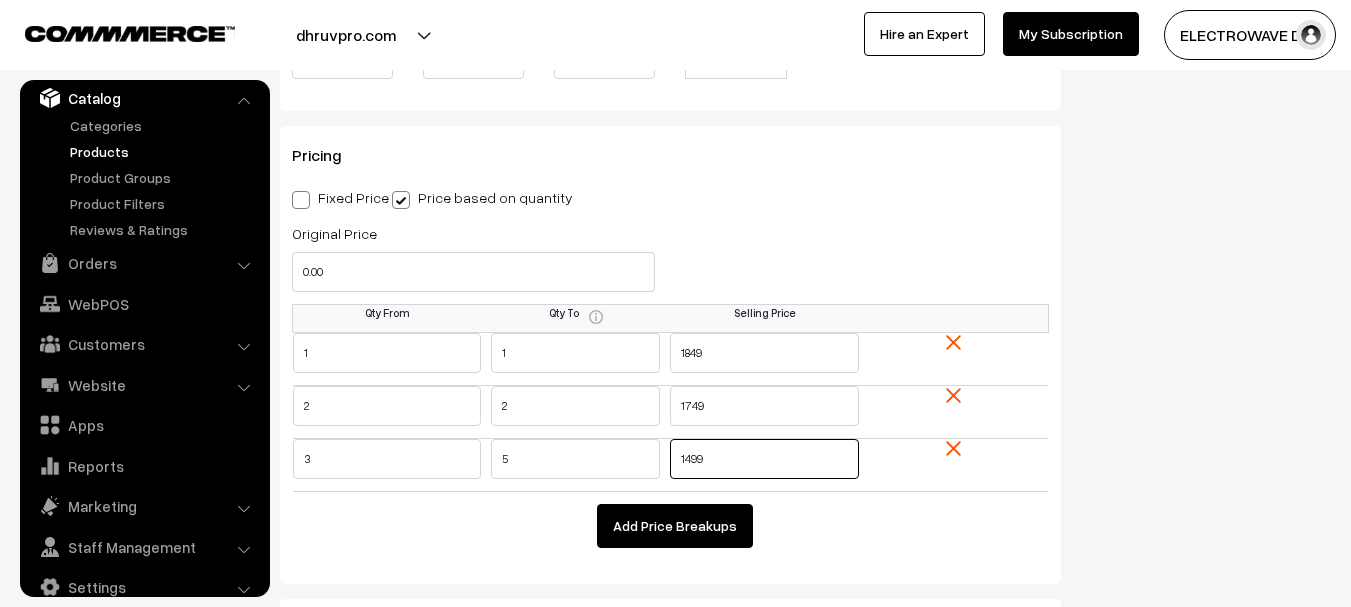 scroll, scrollTop: 1931, scrollLeft: 0, axis: vertical 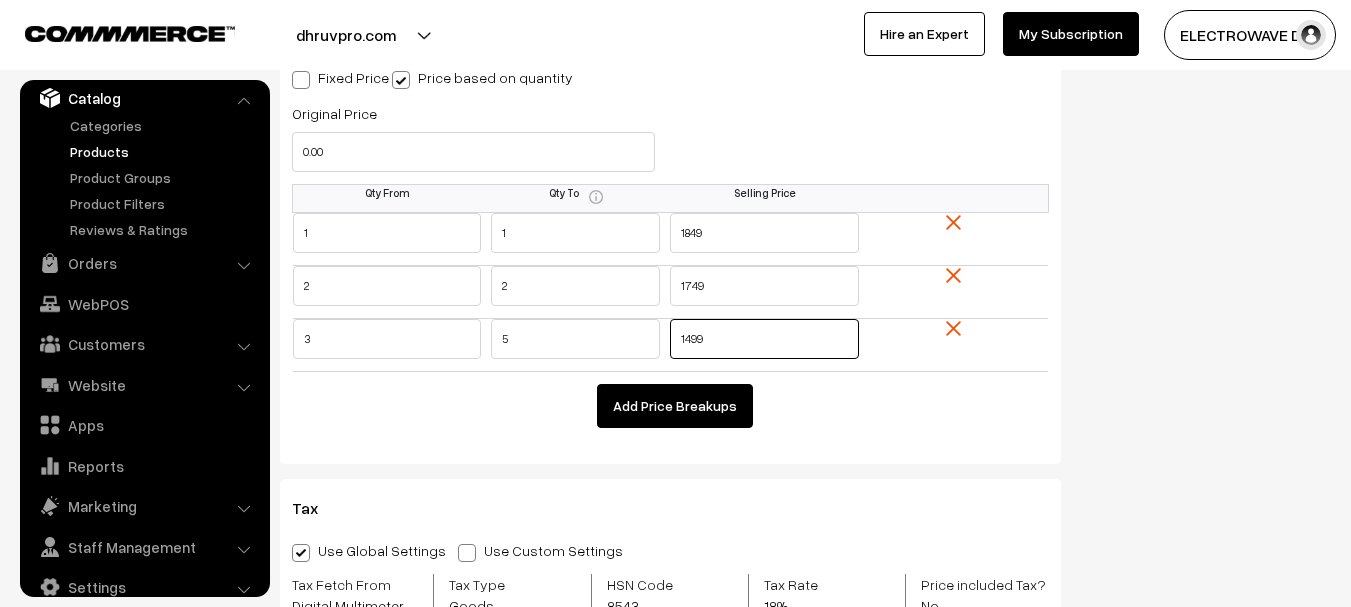 type on "1499" 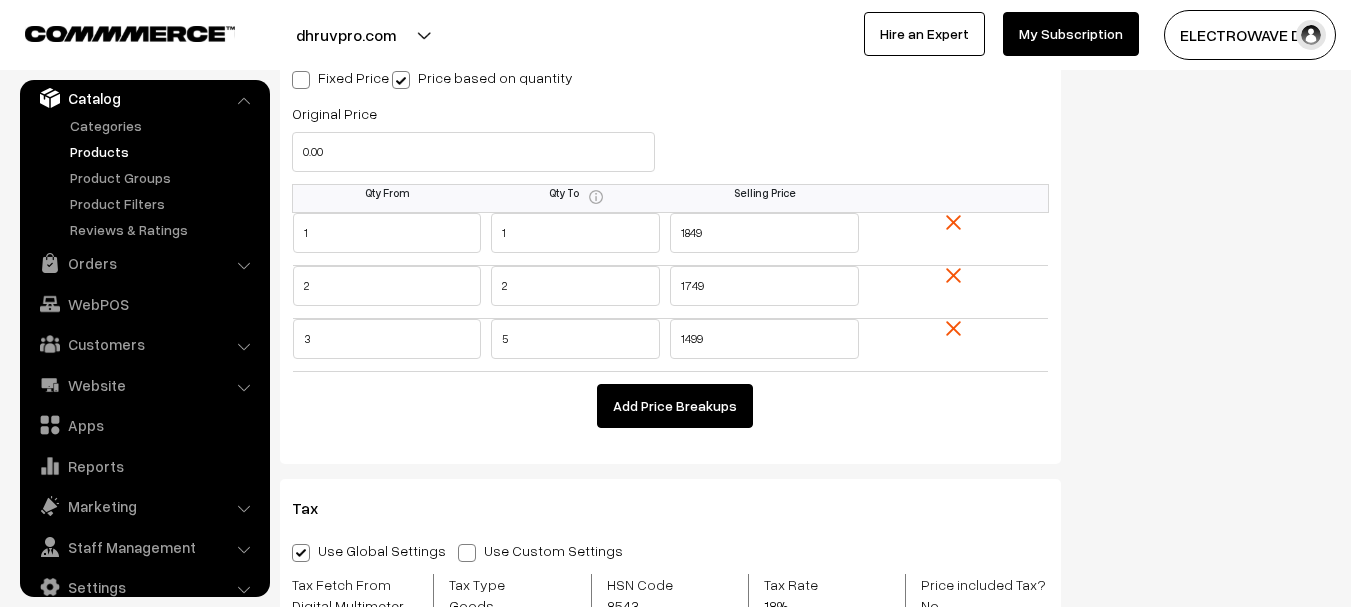 click on "Add Price Breakups" at bounding box center (675, 406) 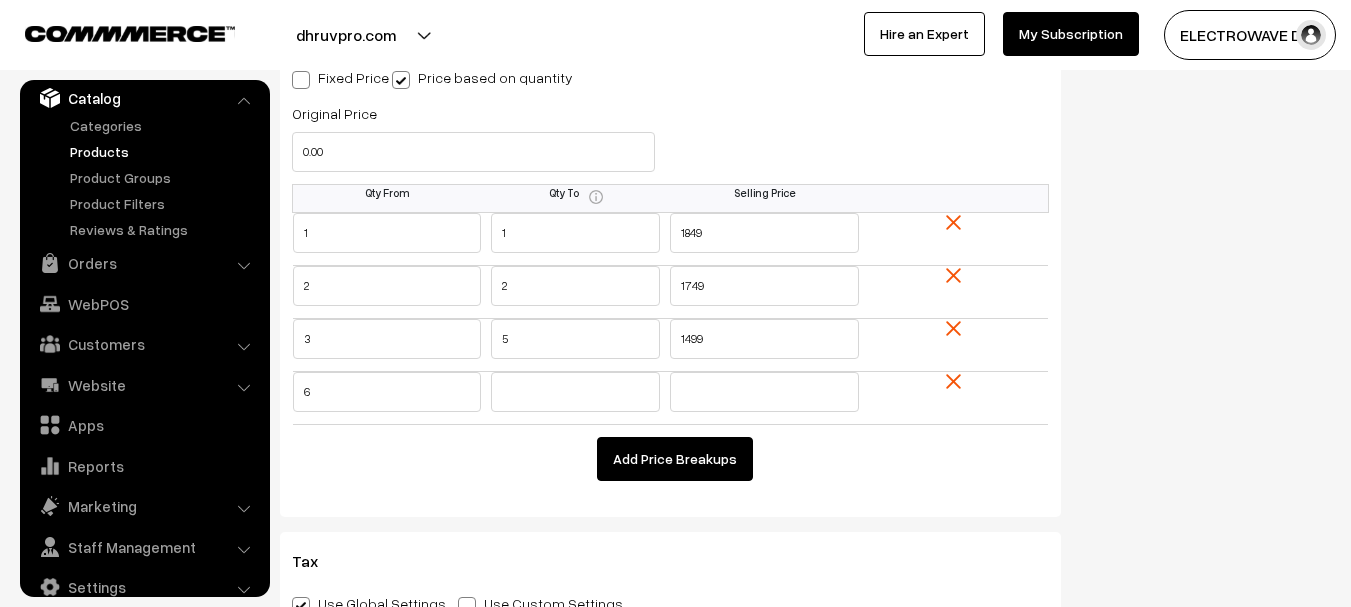type on "6" 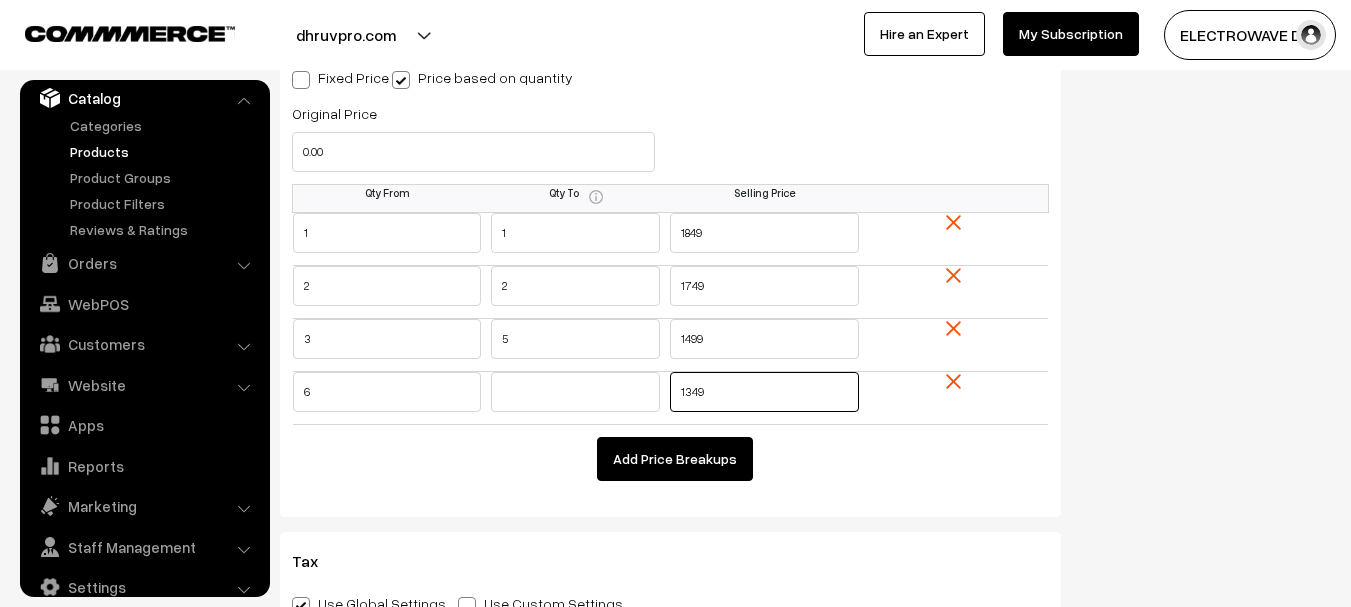 type on "1349" 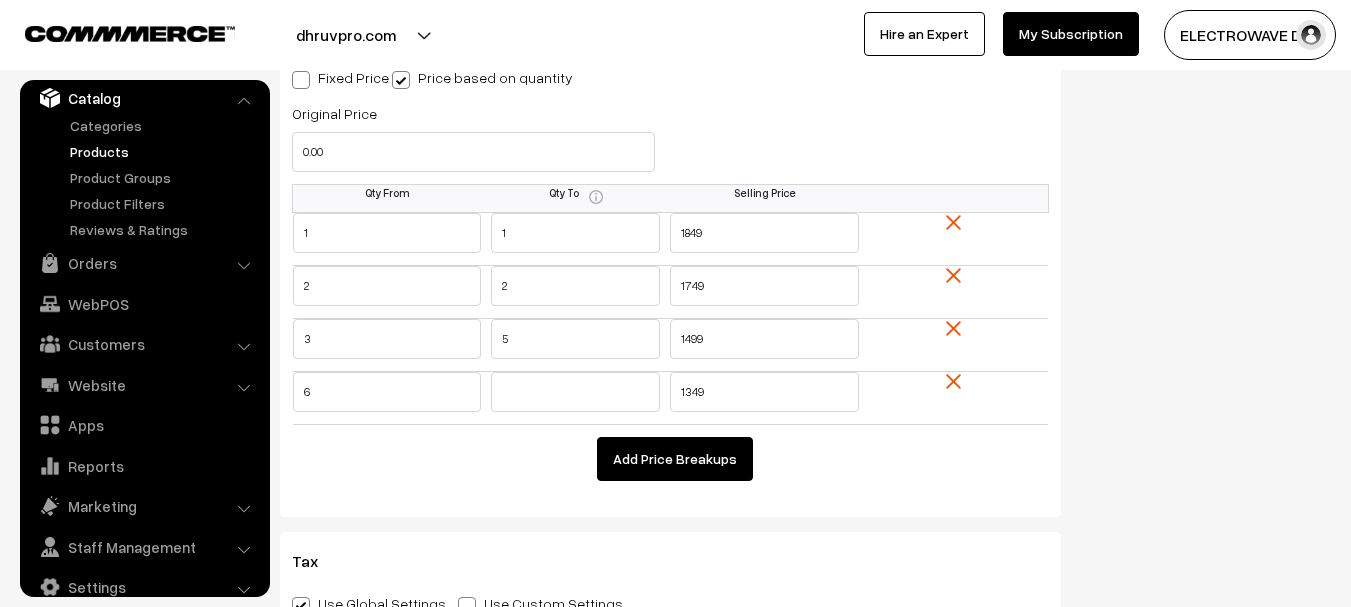 type 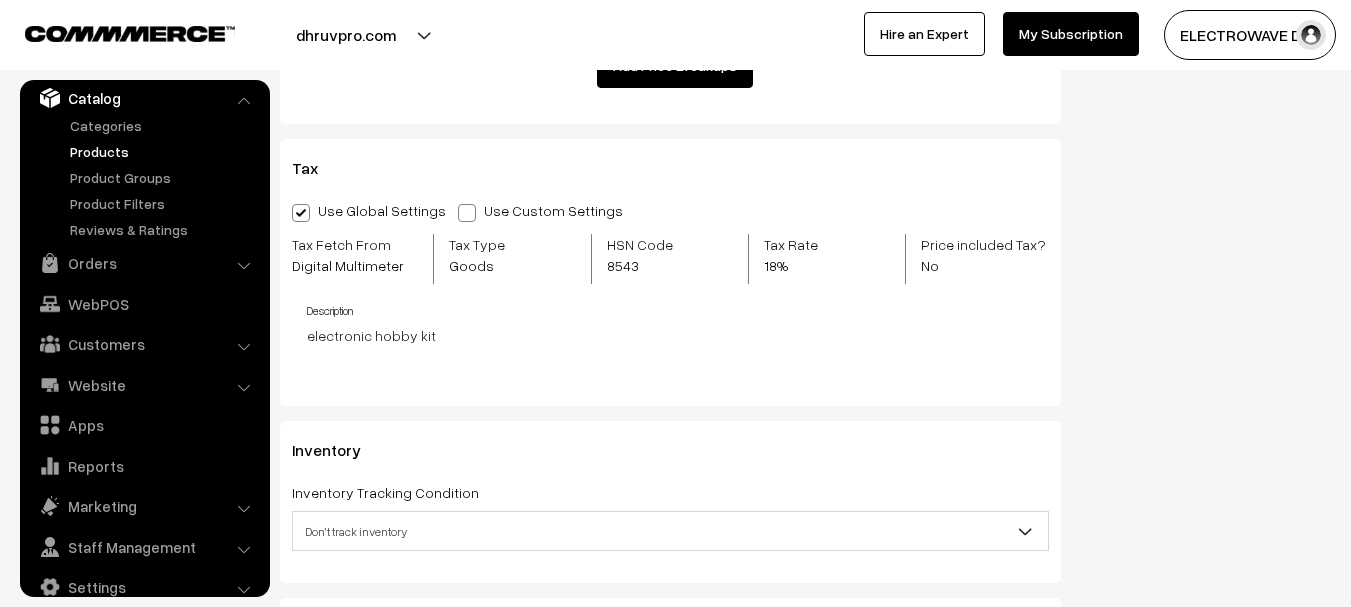 scroll, scrollTop: 2331, scrollLeft: 0, axis: vertical 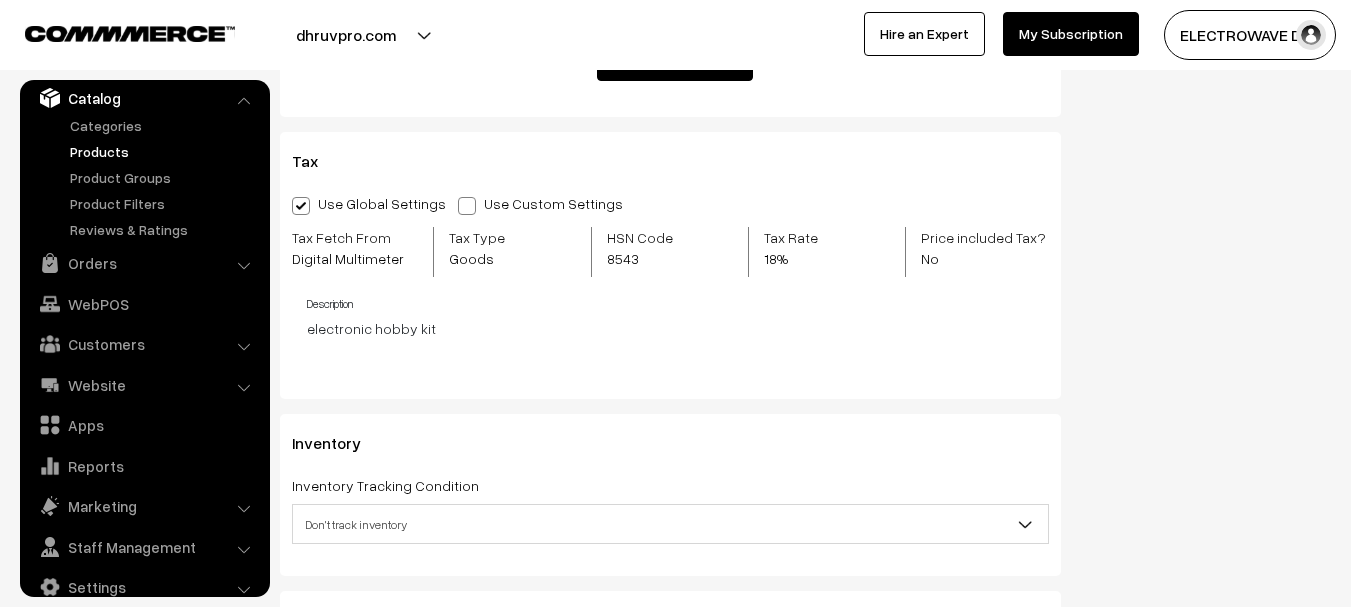 click at bounding box center [467, 206] 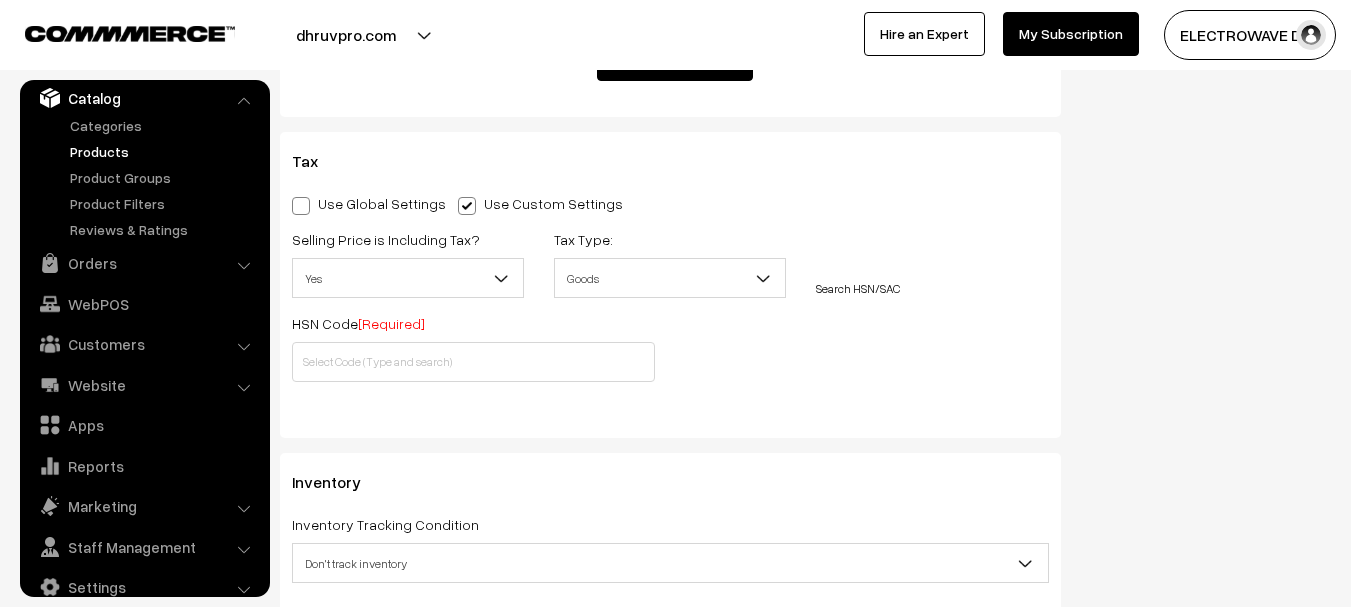 click on "Yes" at bounding box center [408, 278] 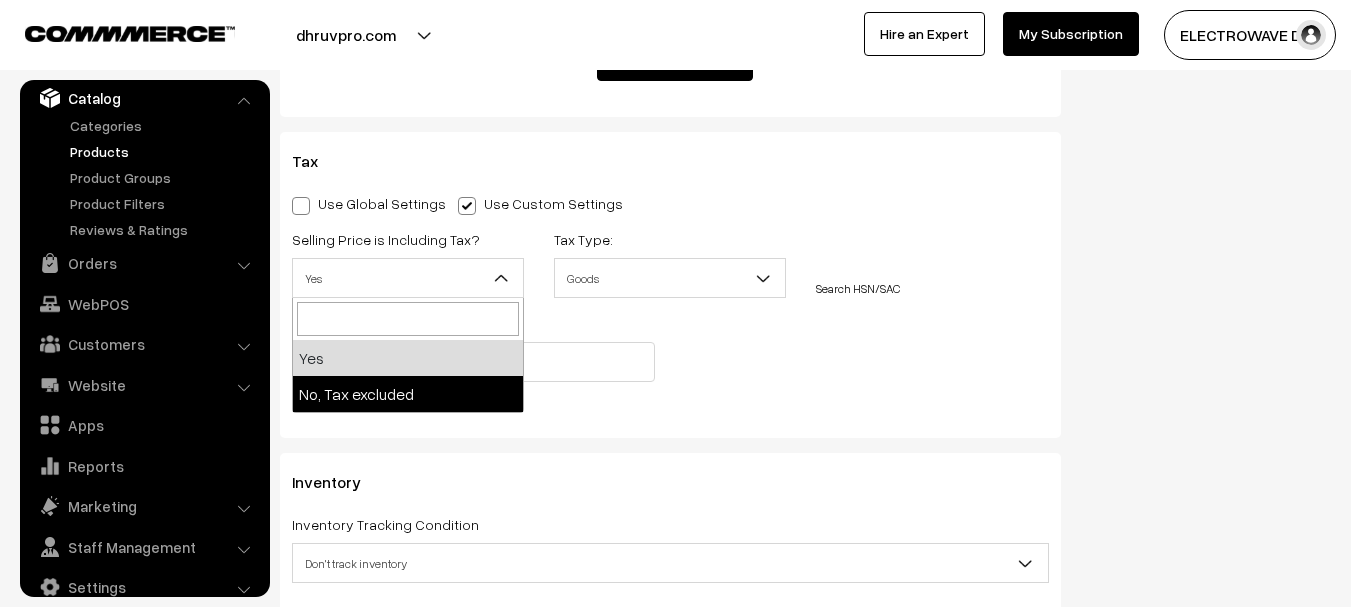 select on "2" 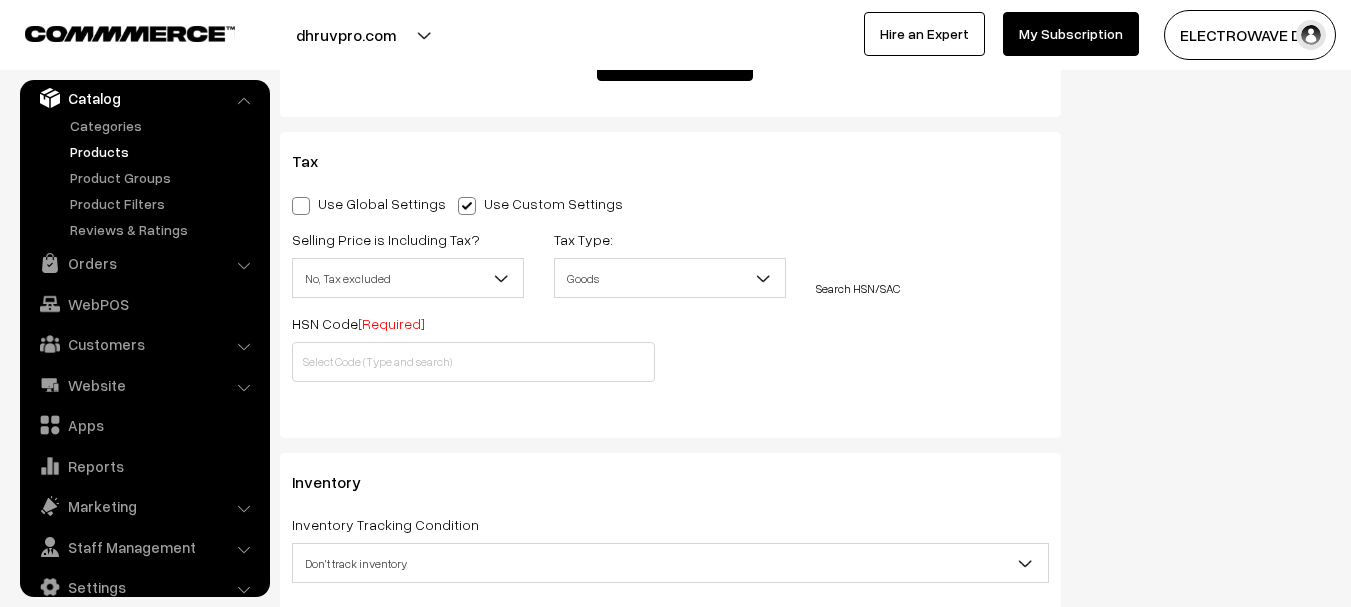 click on "Selling Price is Including Tax?
Yes
No, Tax excluded
No, Tax excluded
Tax Type:
Goods
Service
Goods
Search HSN/SAC
HSN Code
[Required]" at bounding box center (670, 310) 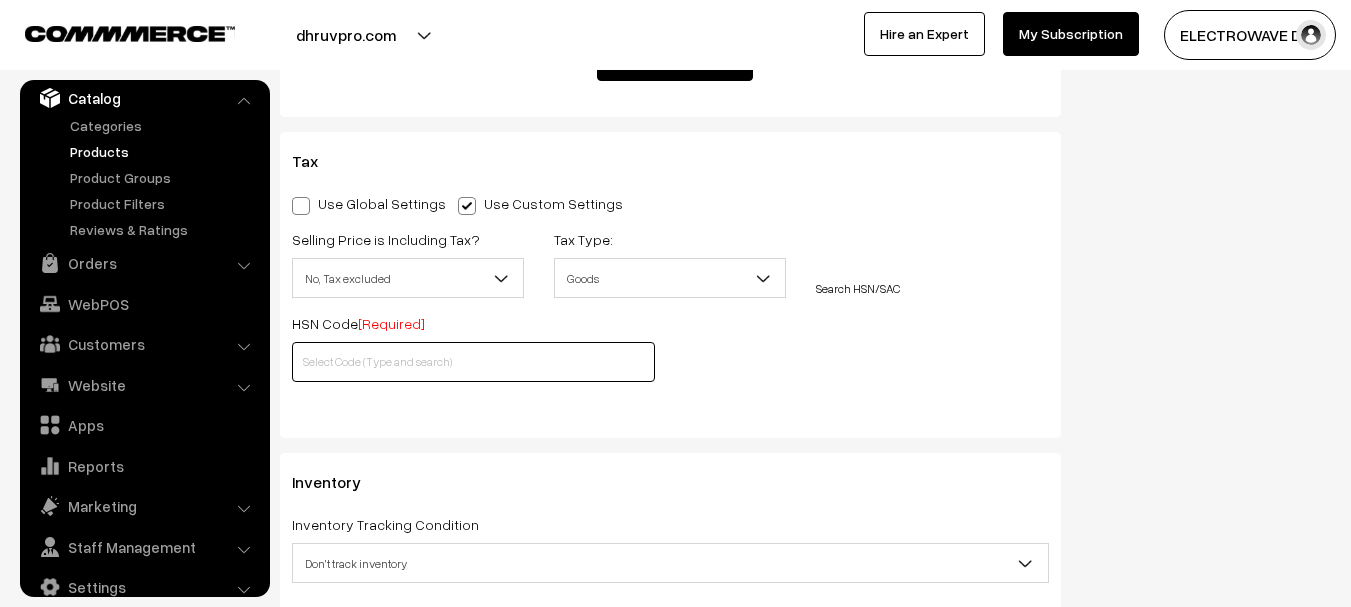 click at bounding box center [473, 362] 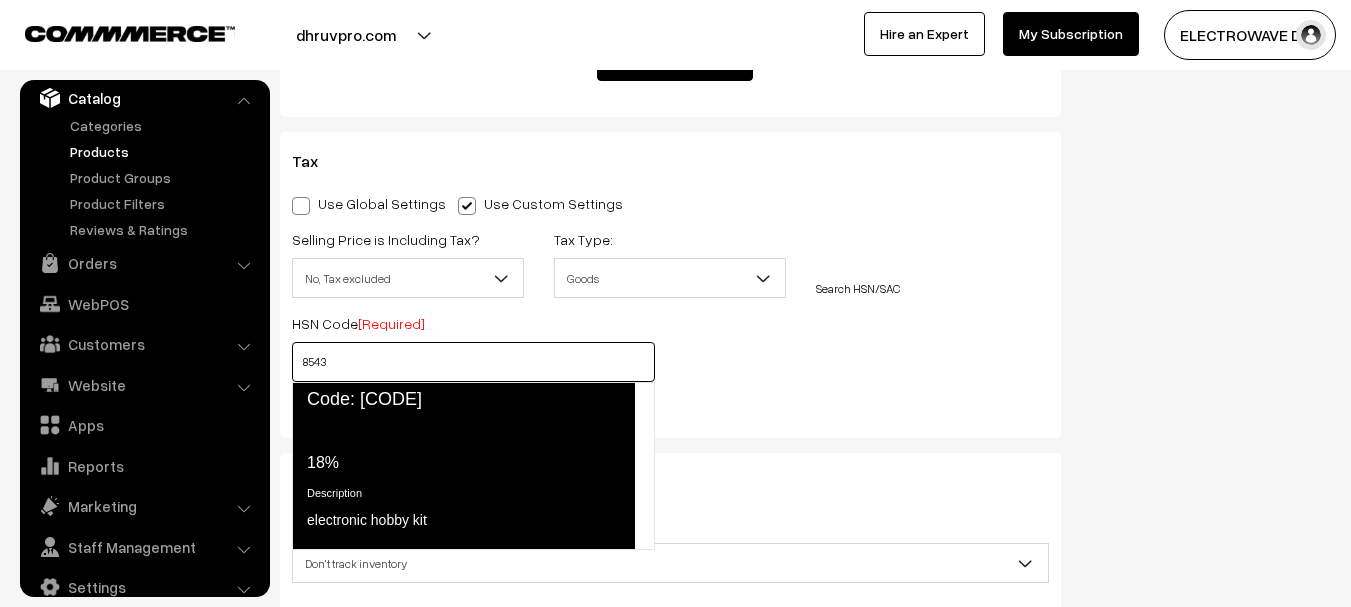 click on "Tax Rate   18%" 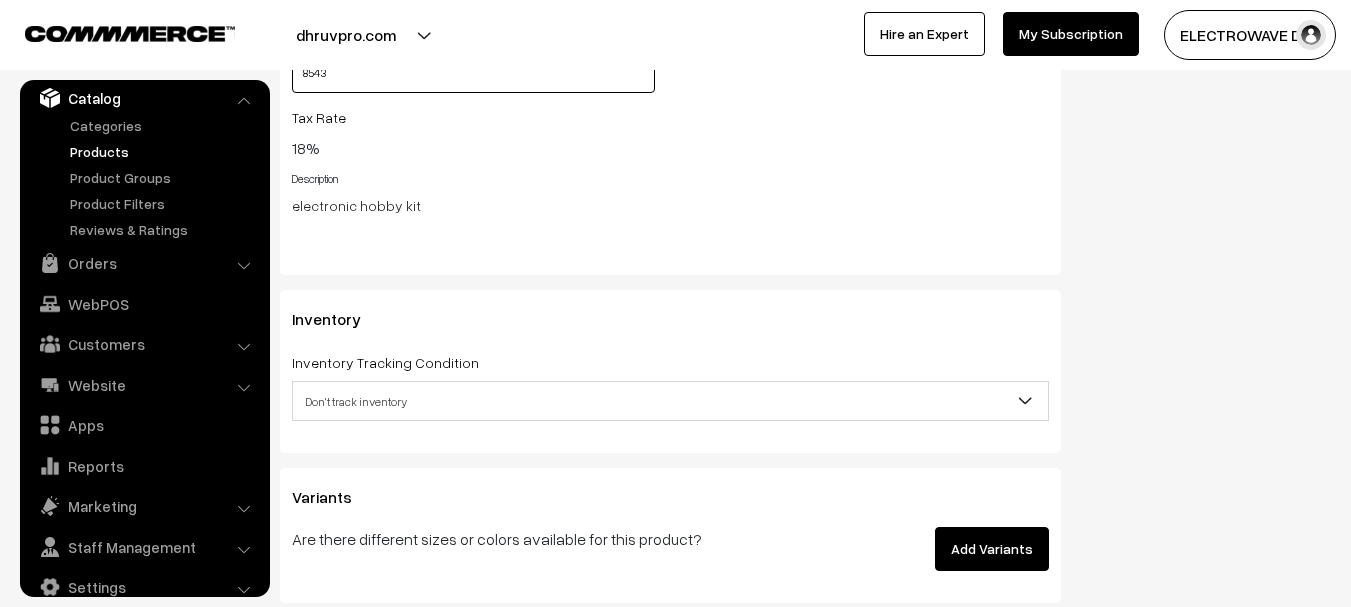 scroll, scrollTop: 2631, scrollLeft: 0, axis: vertical 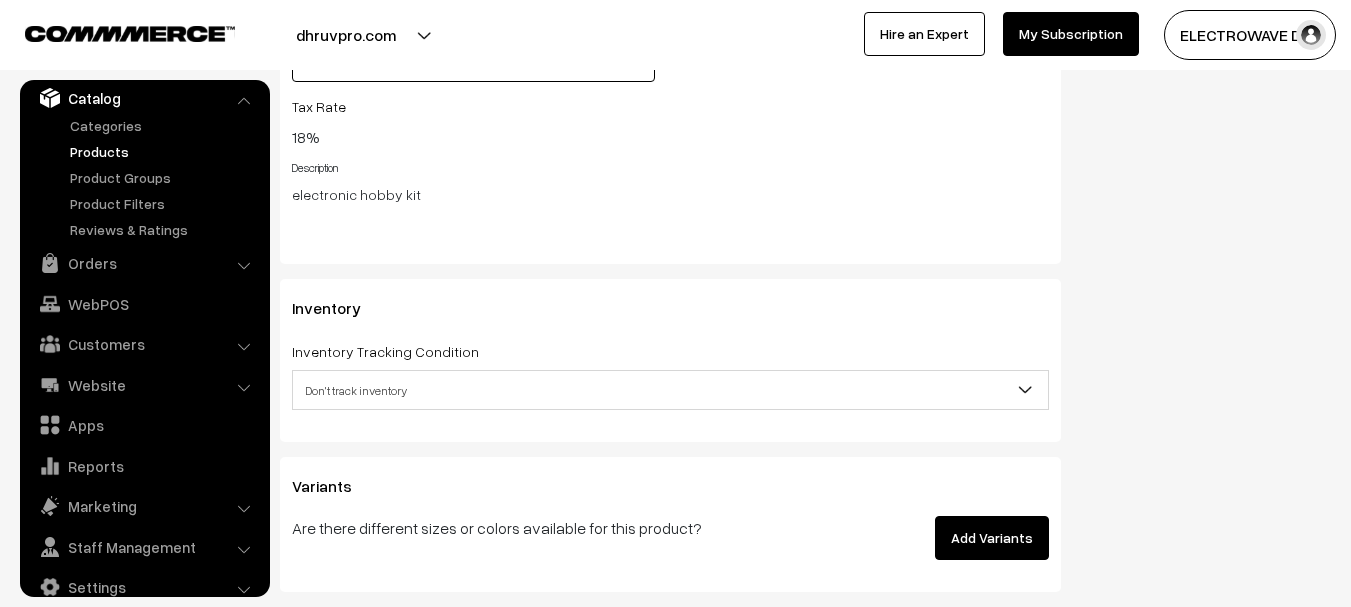 type on "8543" 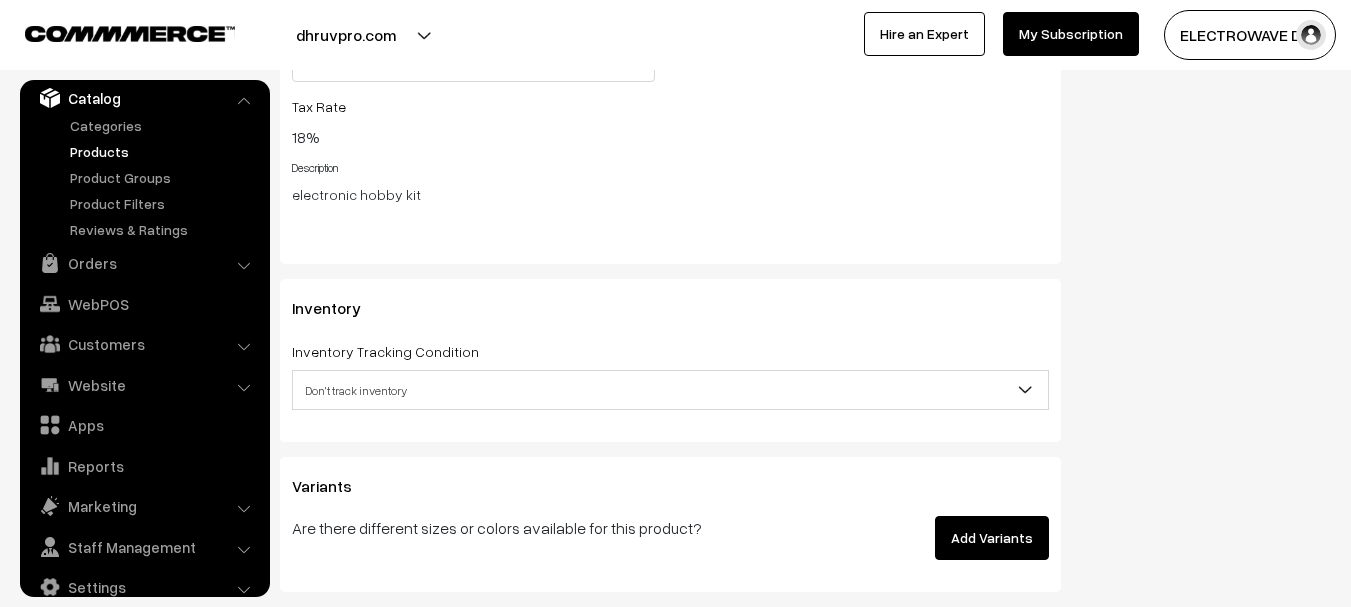 click on "Don't track inventory" at bounding box center [670, 390] 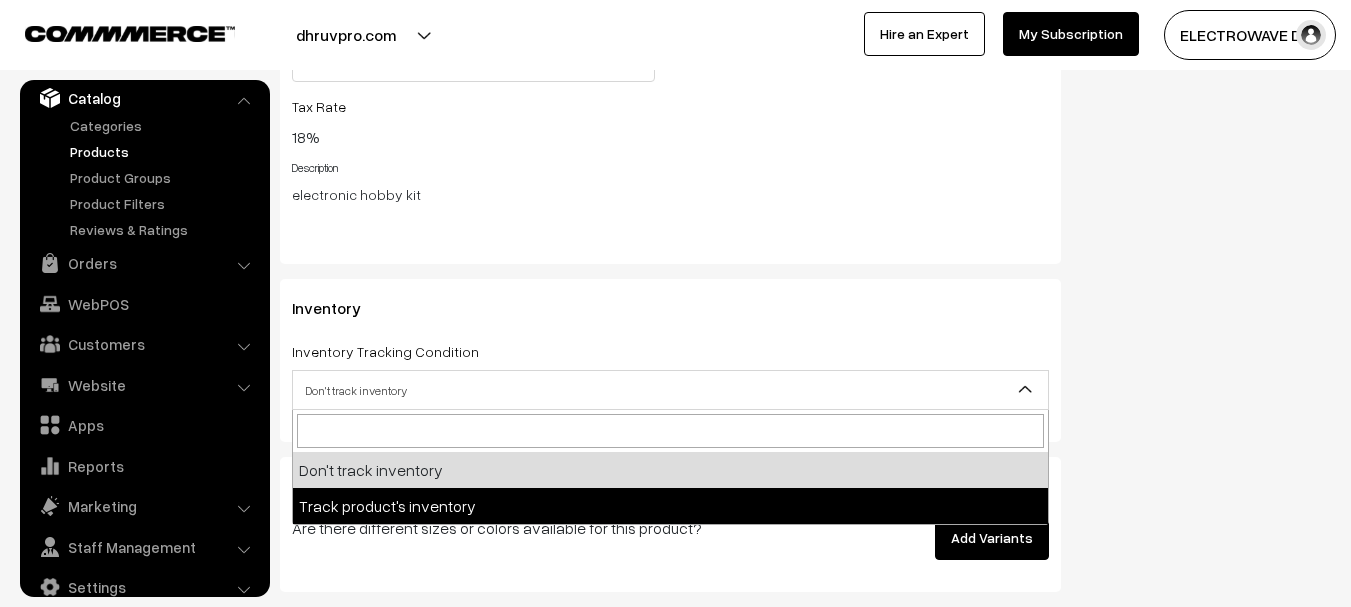 select on "2" 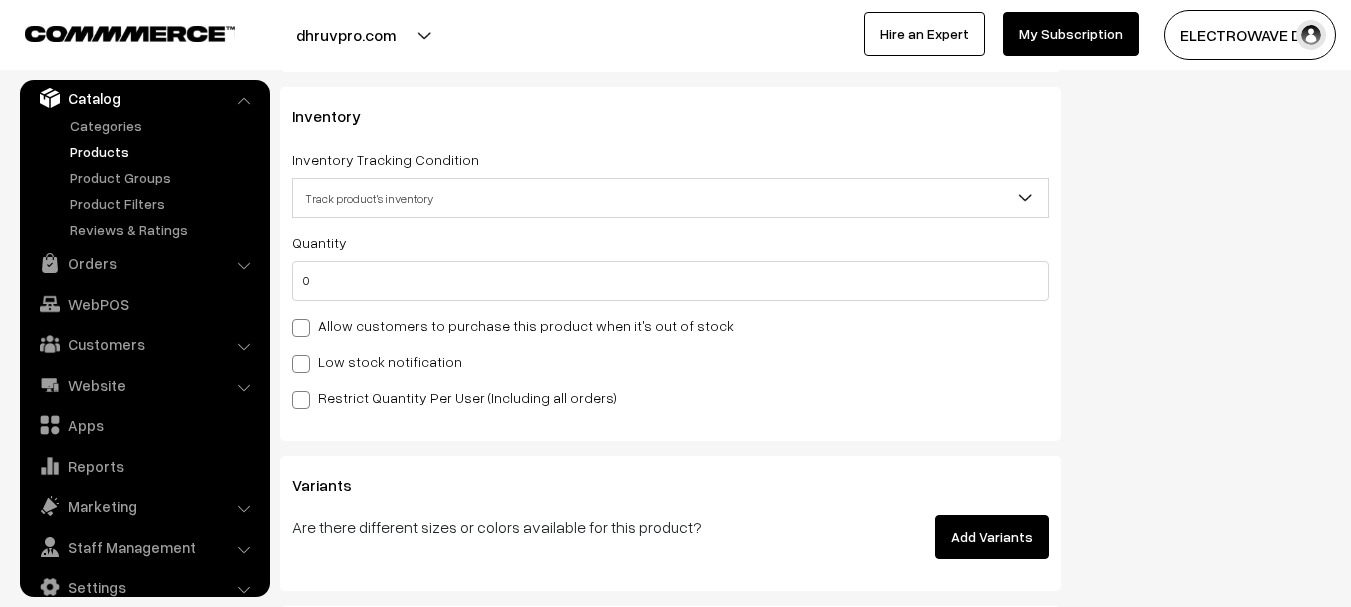 scroll, scrollTop: 2831, scrollLeft: 0, axis: vertical 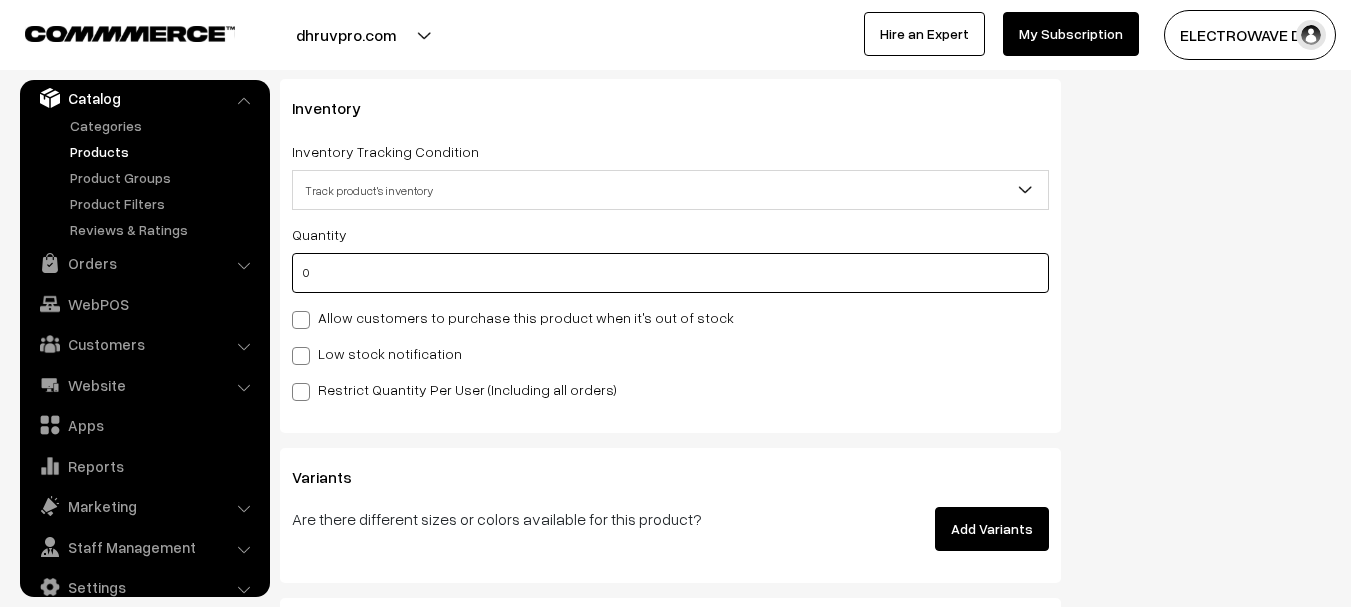 drag, startPoint x: 383, startPoint y: 266, endPoint x: 292, endPoint y: 294, distance: 95.2103 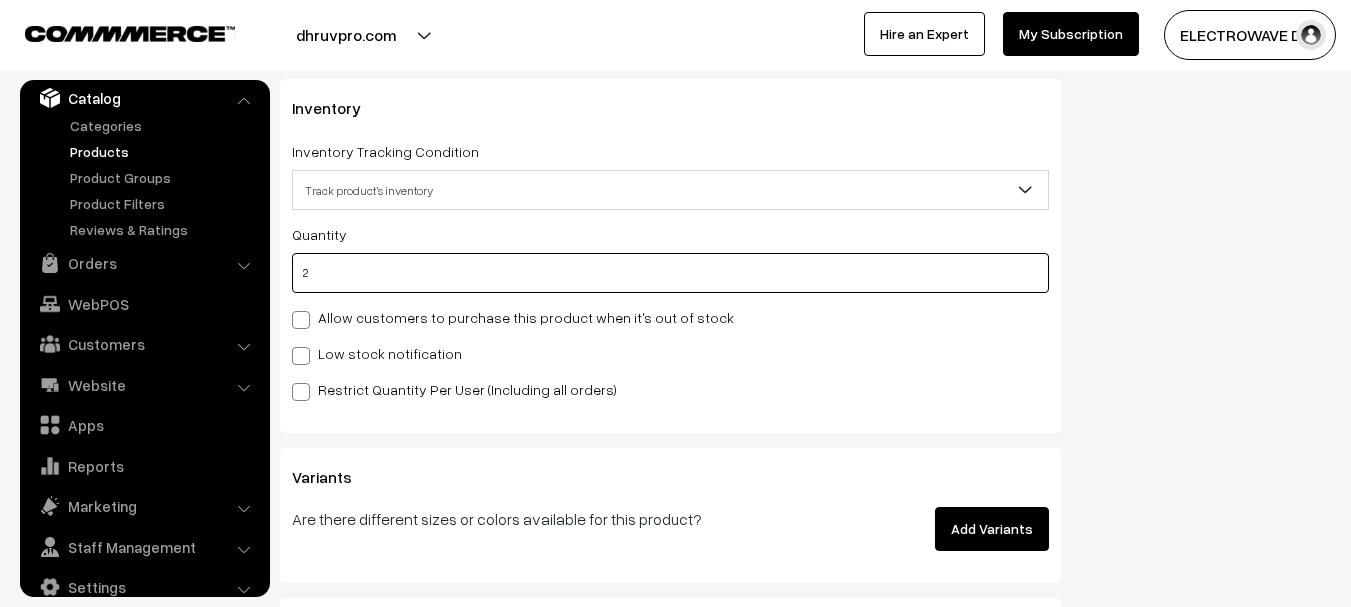 type on "2" 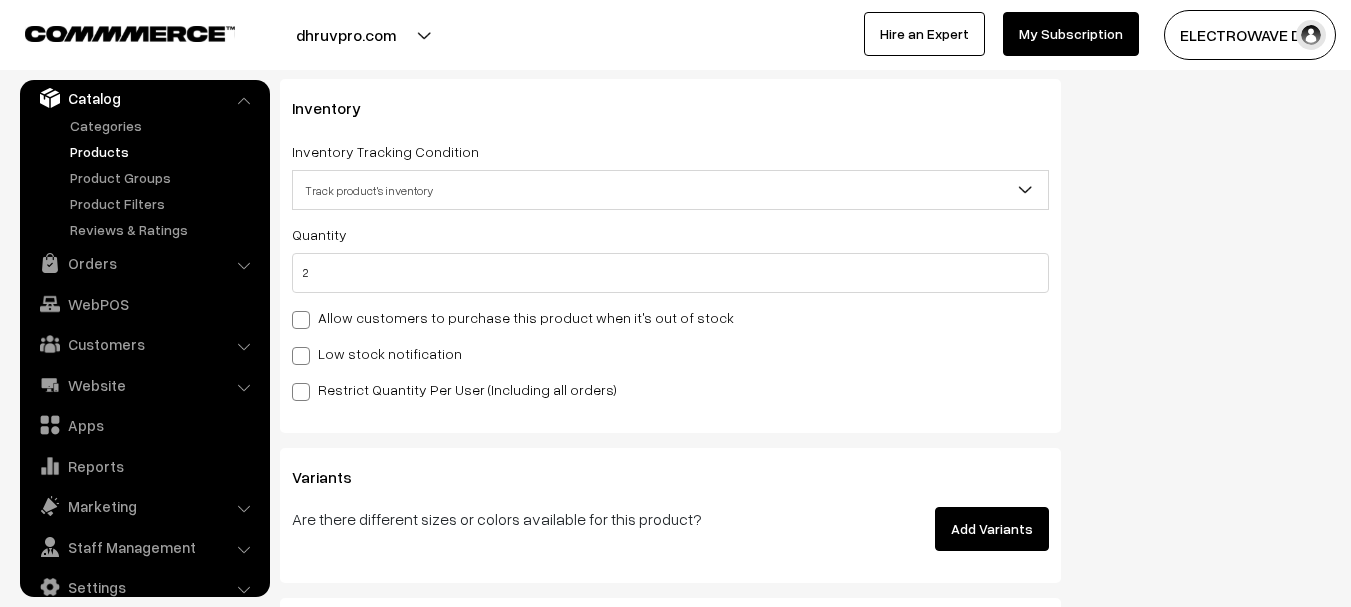 click on "Low stock notification" at bounding box center (377, 353) 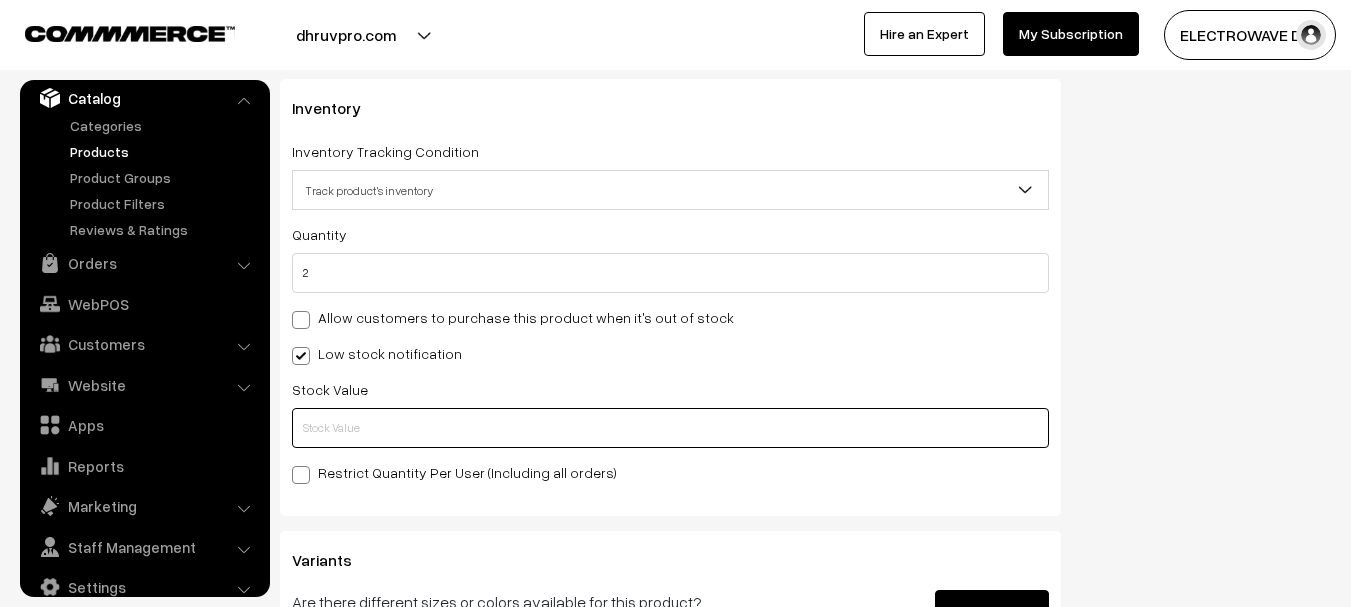 click at bounding box center (670, 428) 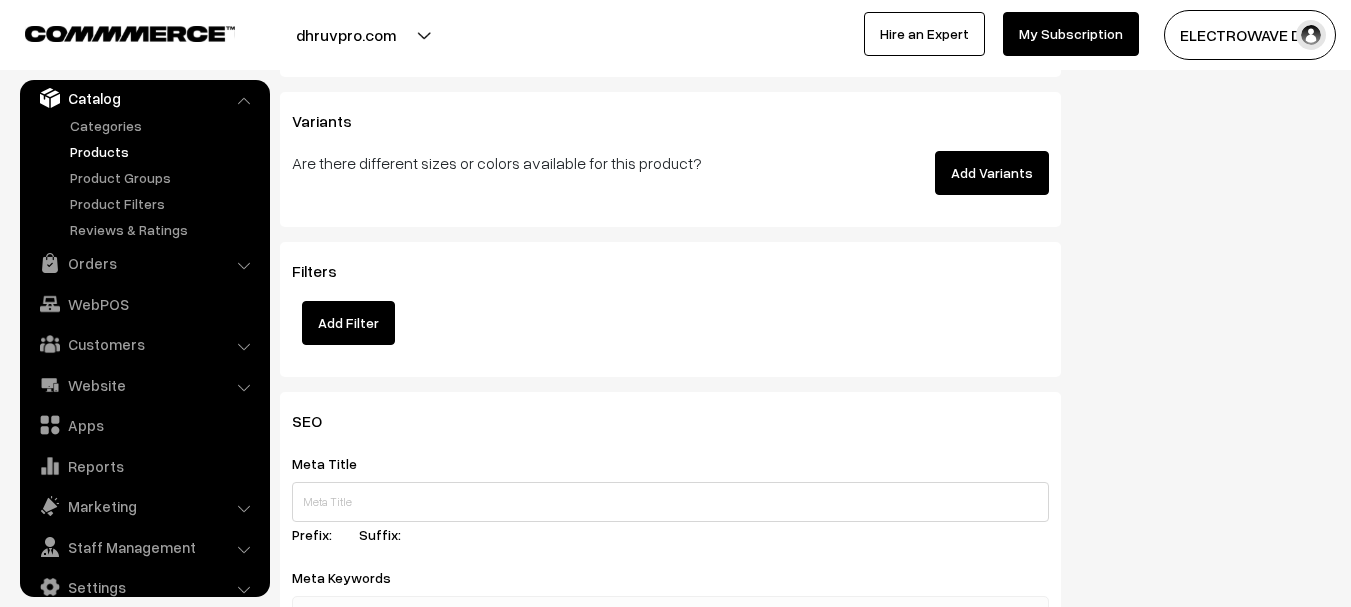 scroll, scrollTop: 3431, scrollLeft: 0, axis: vertical 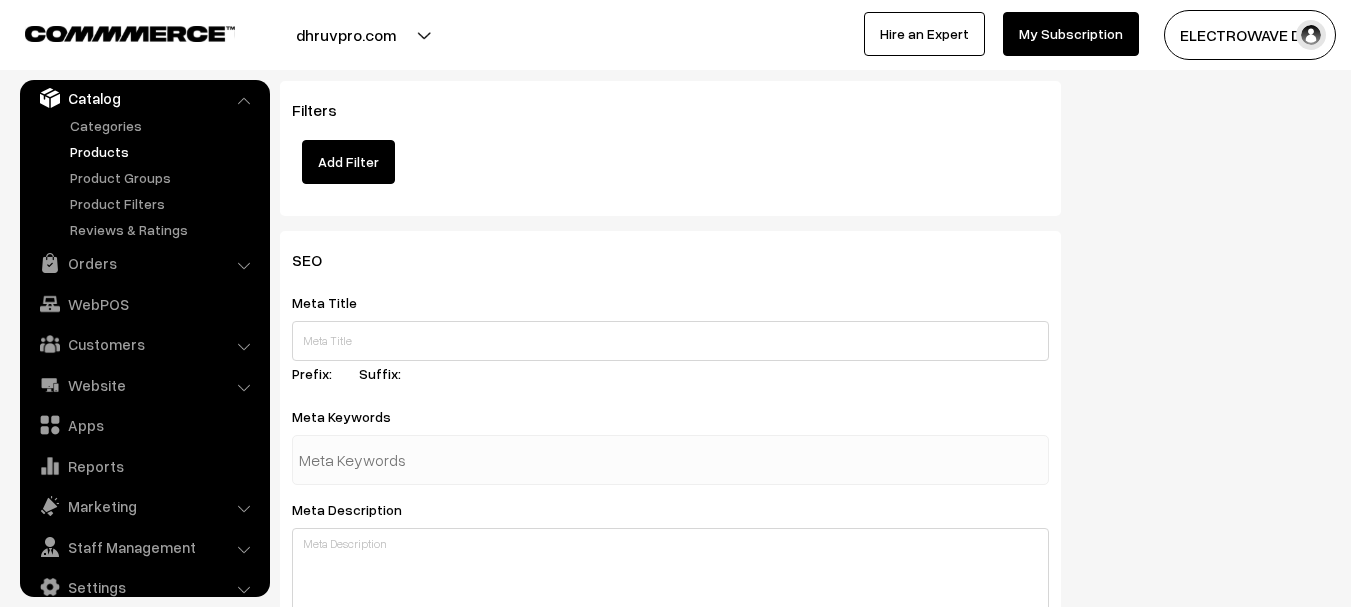 type on "1" 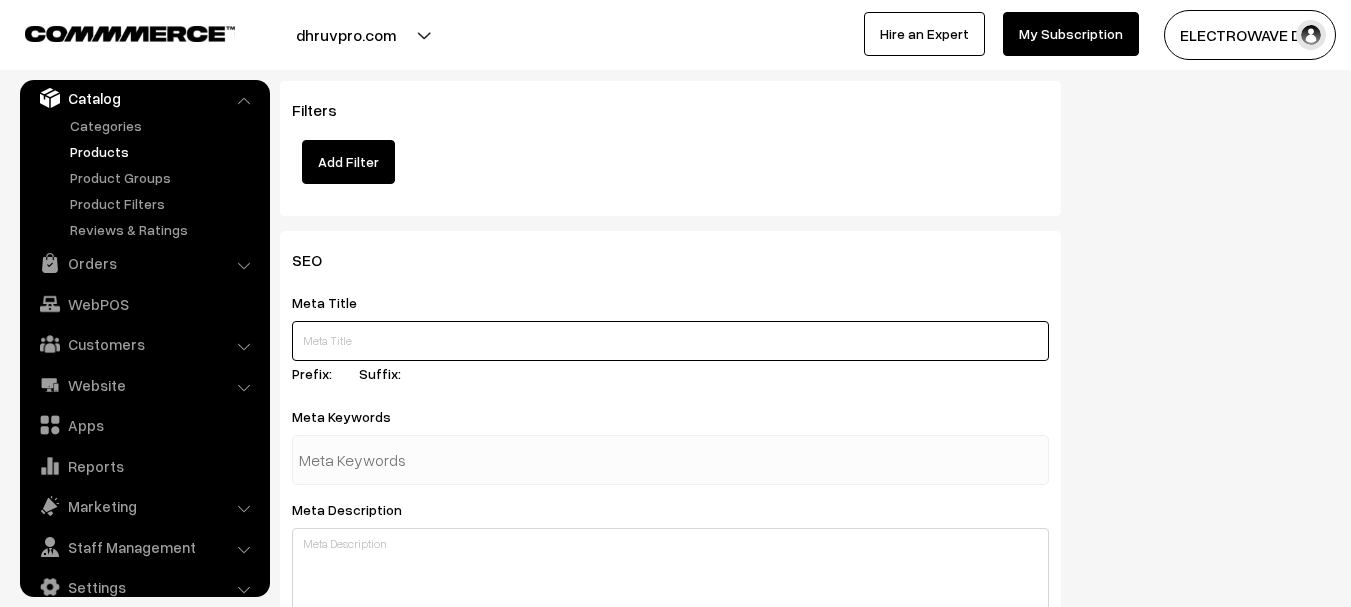 click at bounding box center [670, 341] 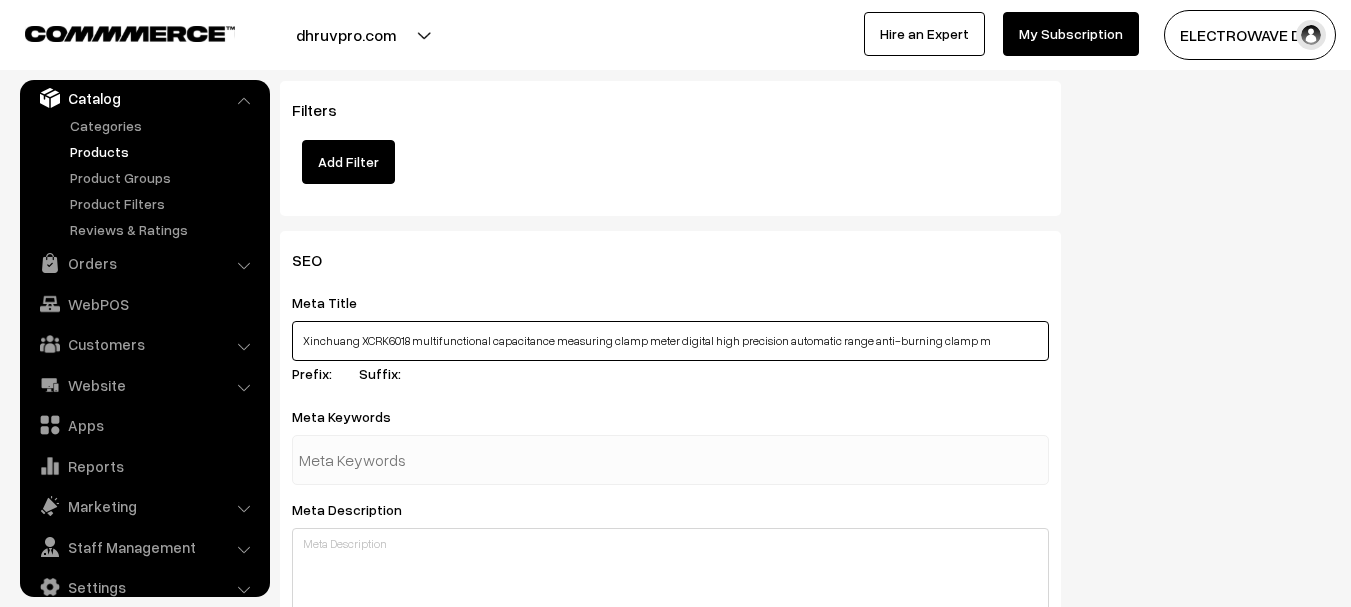 type on "Xinchuang XCRK6018 multifunctional capacitance measuring clamp meter digital high precision automatic range anti-burning clamp m" 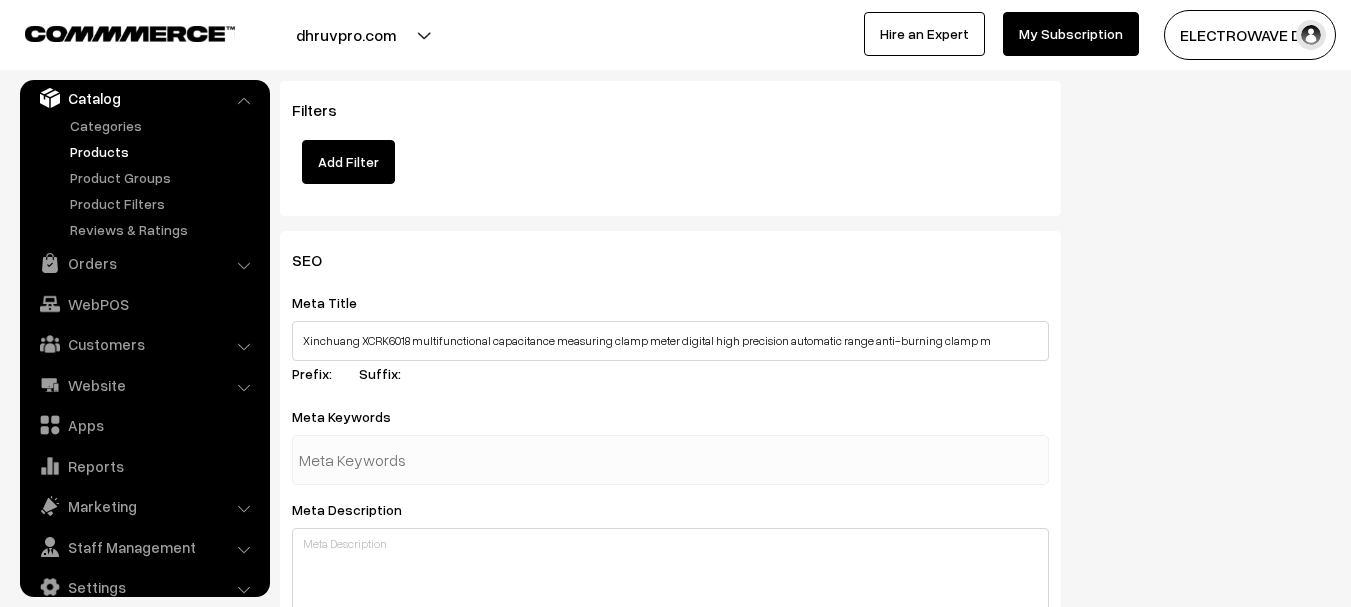 click at bounding box center (403, 460) 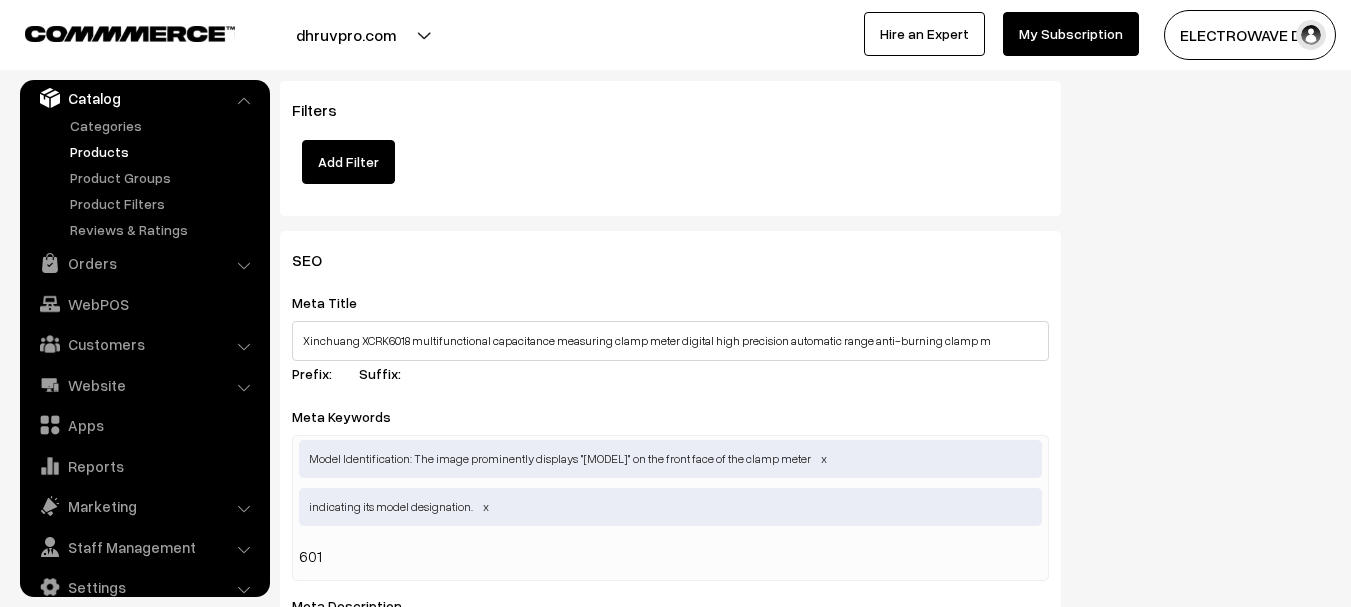 type on "6018" 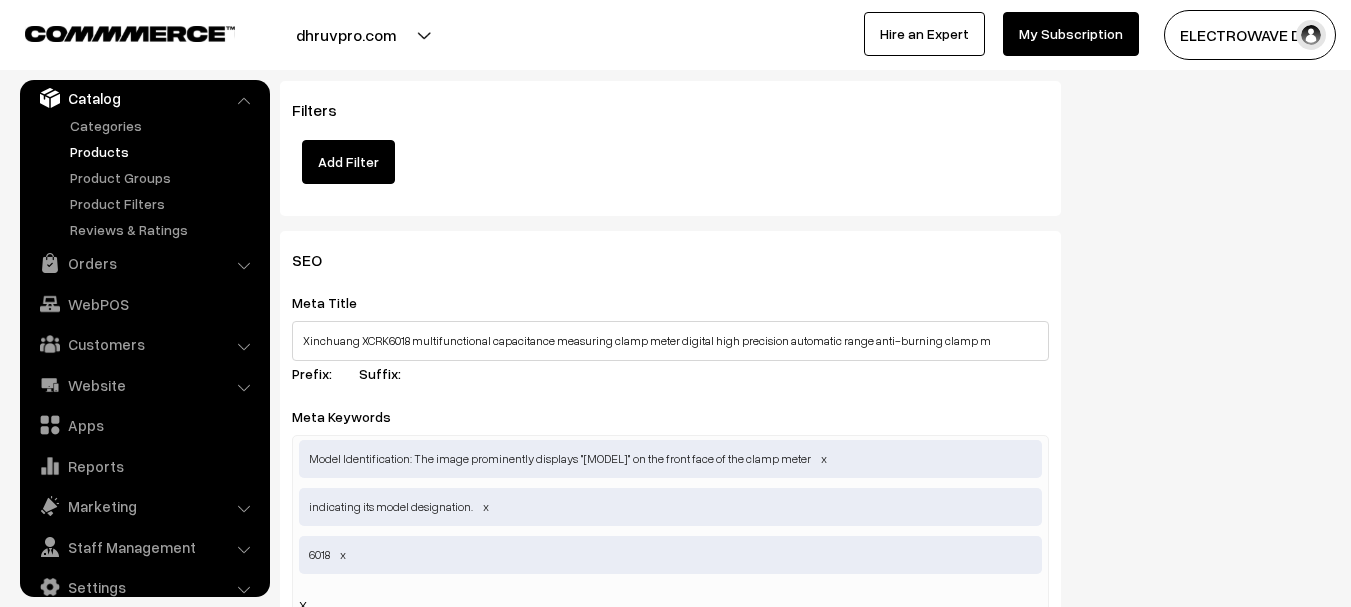 scroll, scrollTop: 3438, scrollLeft: 0, axis: vertical 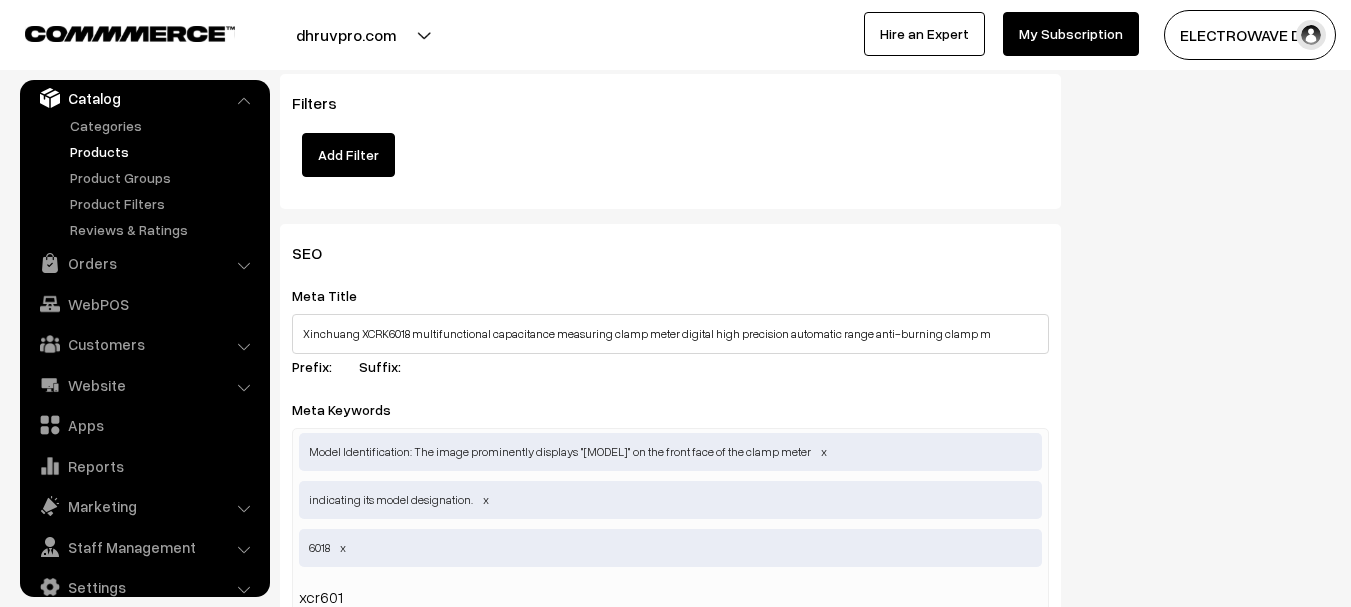 type on "xcr6018" 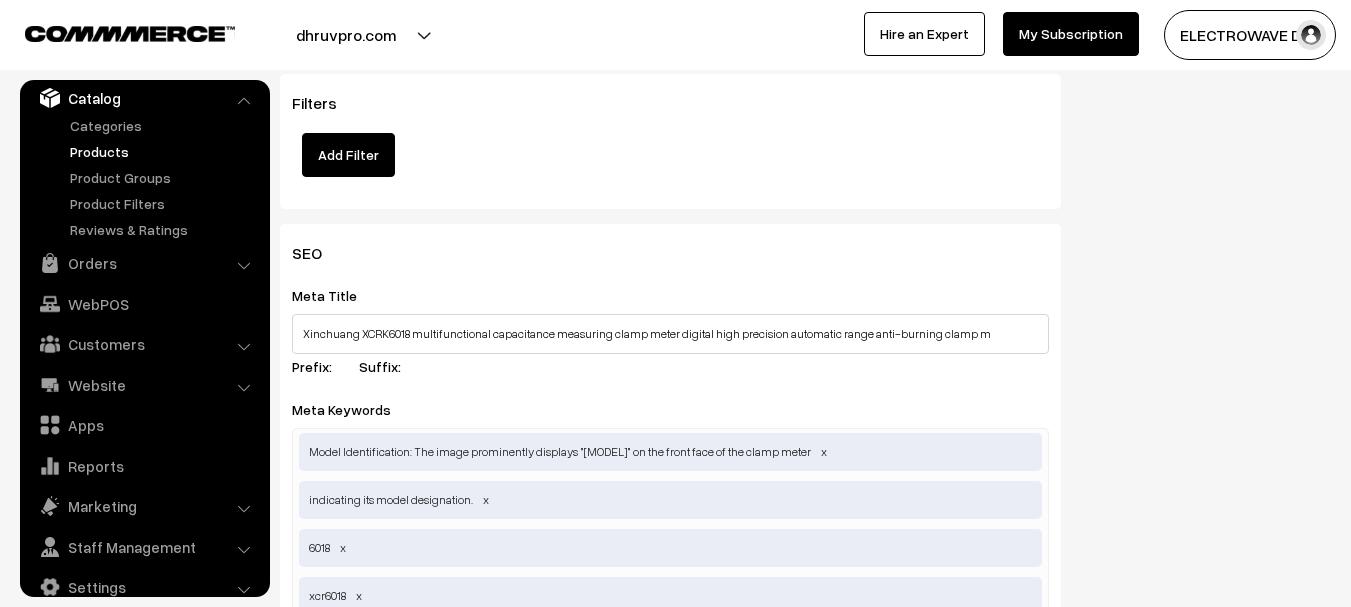paste on "Device Type: The device shown is an AC clamp meter designed for measuring electrical parameters like AC current, voltage, and resistance." 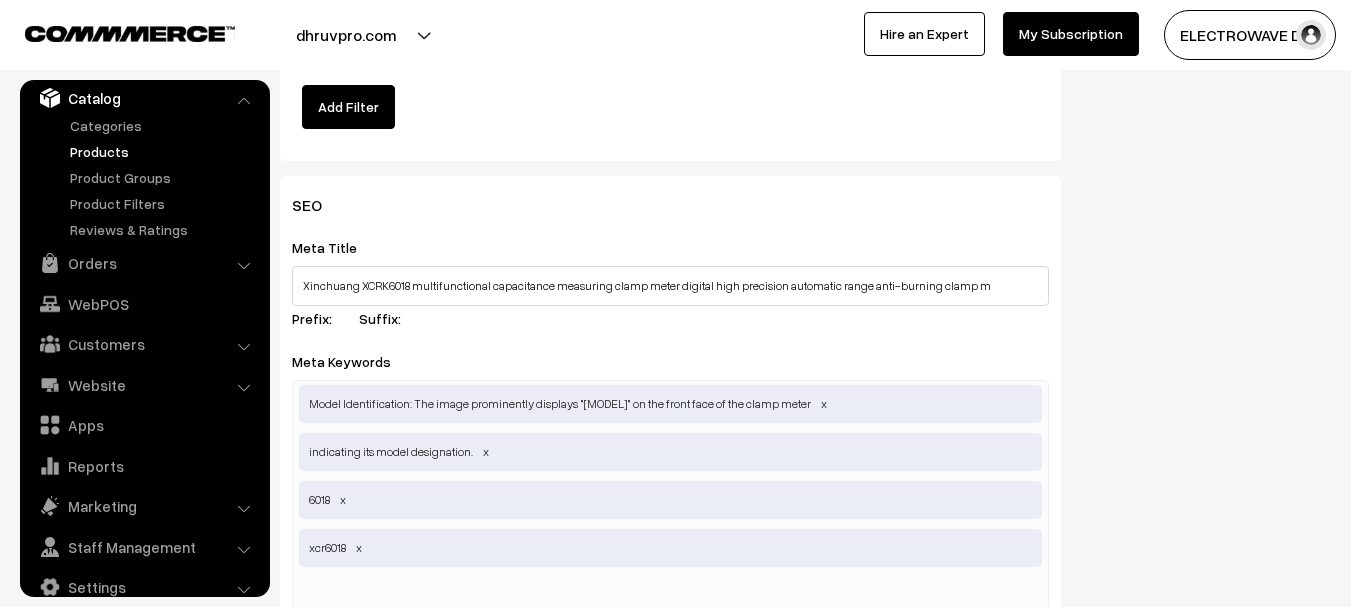 type on "Device Type: The device shown is an AC clamp meter designed for measuring electrical parameters like AC current, voltage, and resistance." 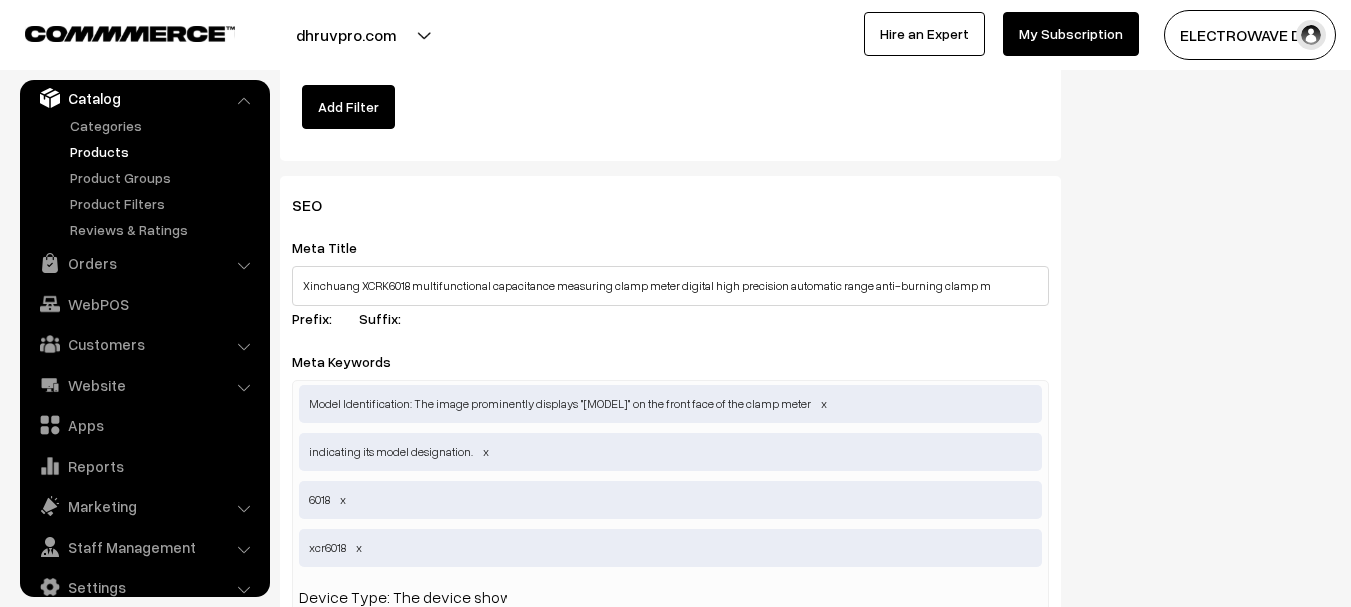 scroll, scrollTop: 0, scrollLeft: 722, axis: horizontal 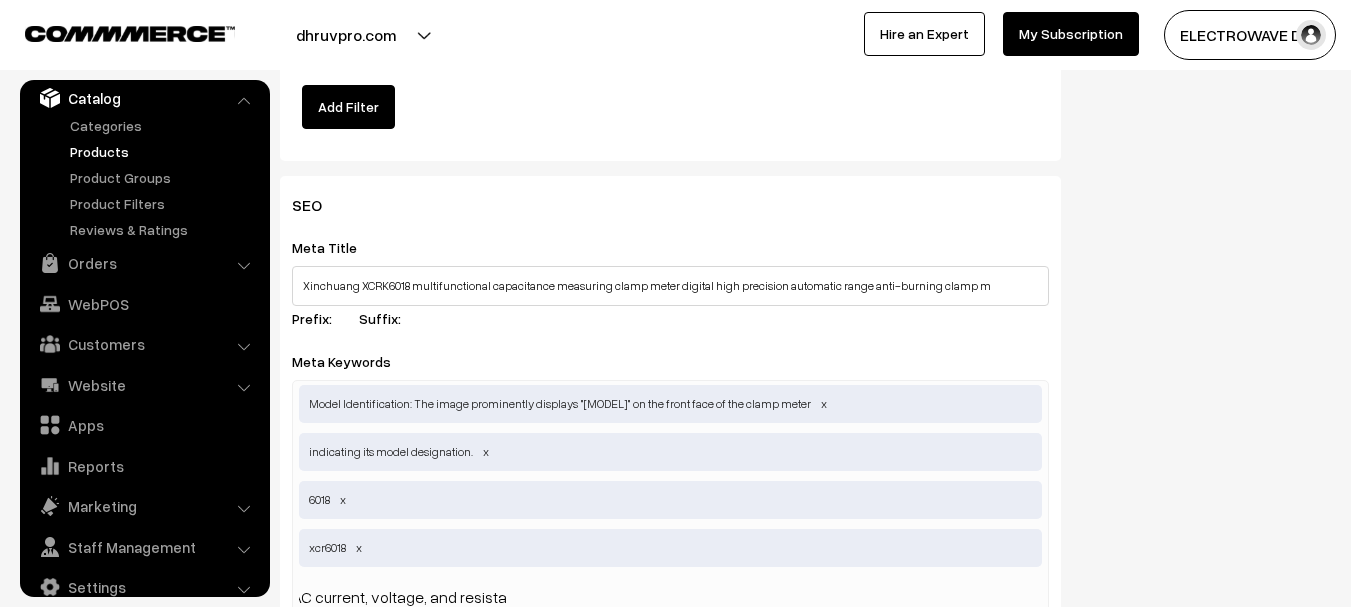 type 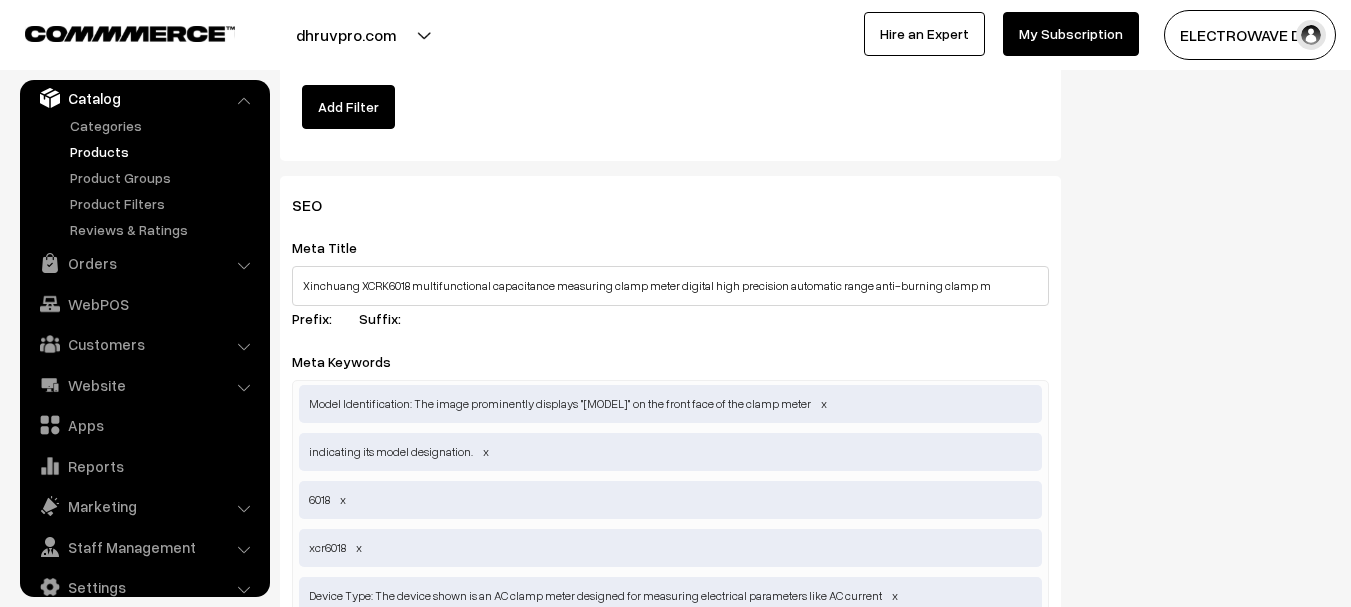 scroll, scrollTop: 0, scrollLeft: 0, axis: both 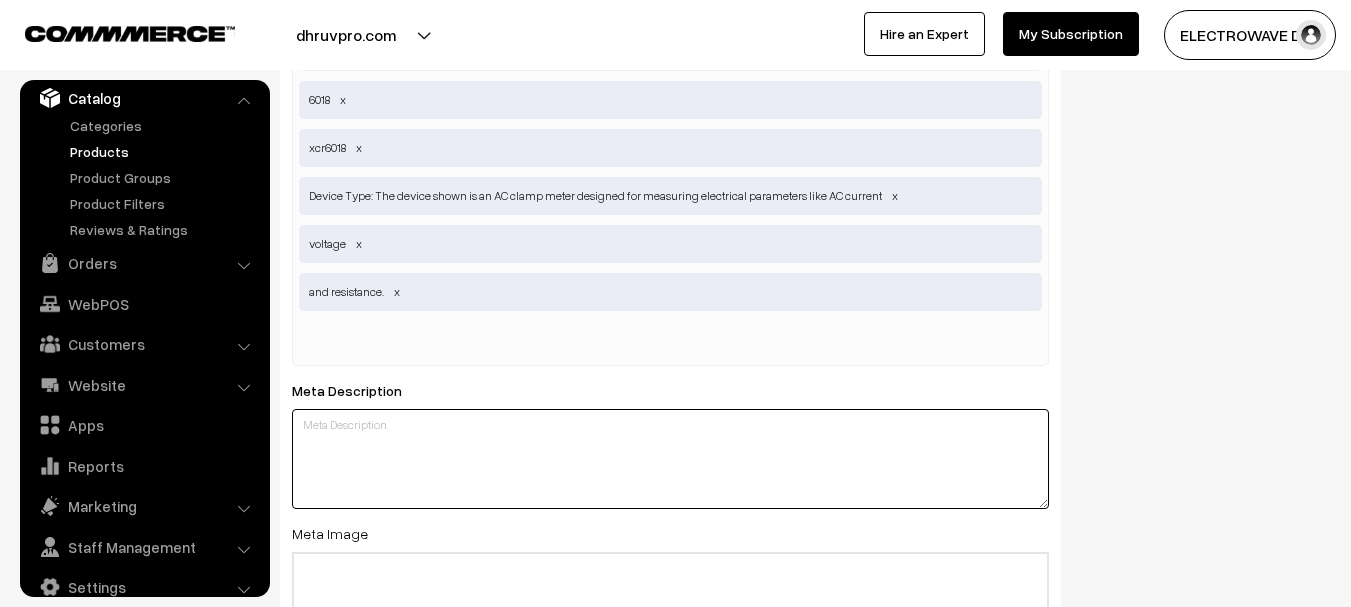 click at bounding box center [670, 459] 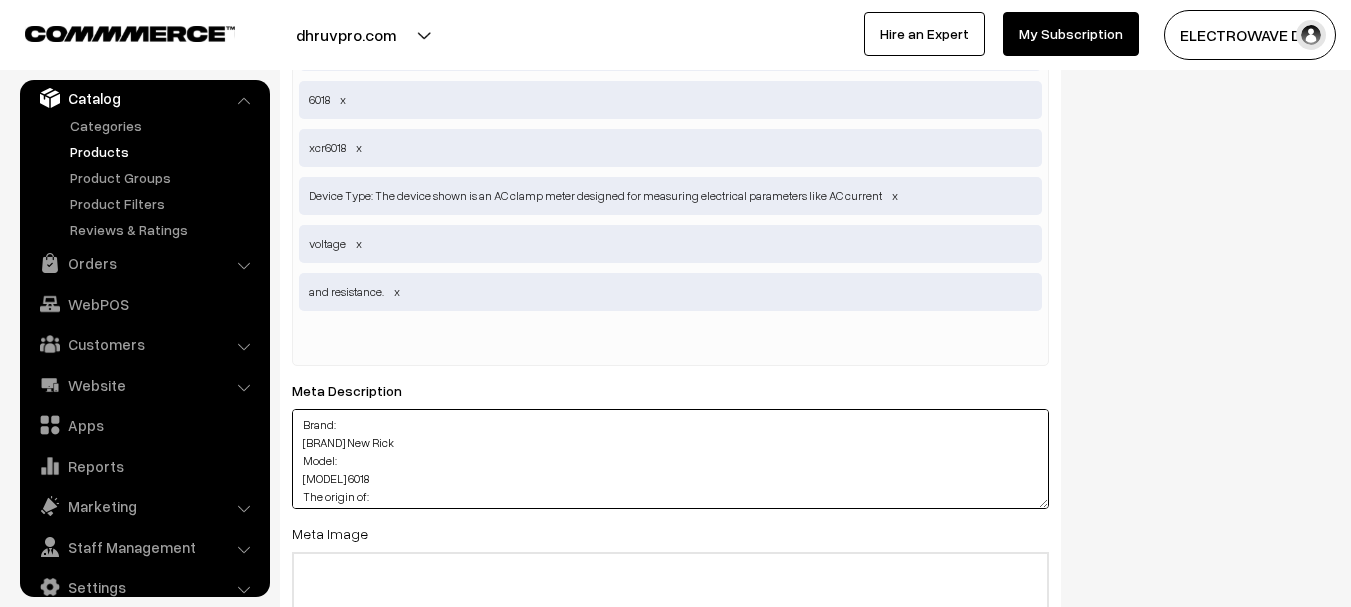 scroll, scrollTop: 195, scrollLeft: 0, axis: vertical 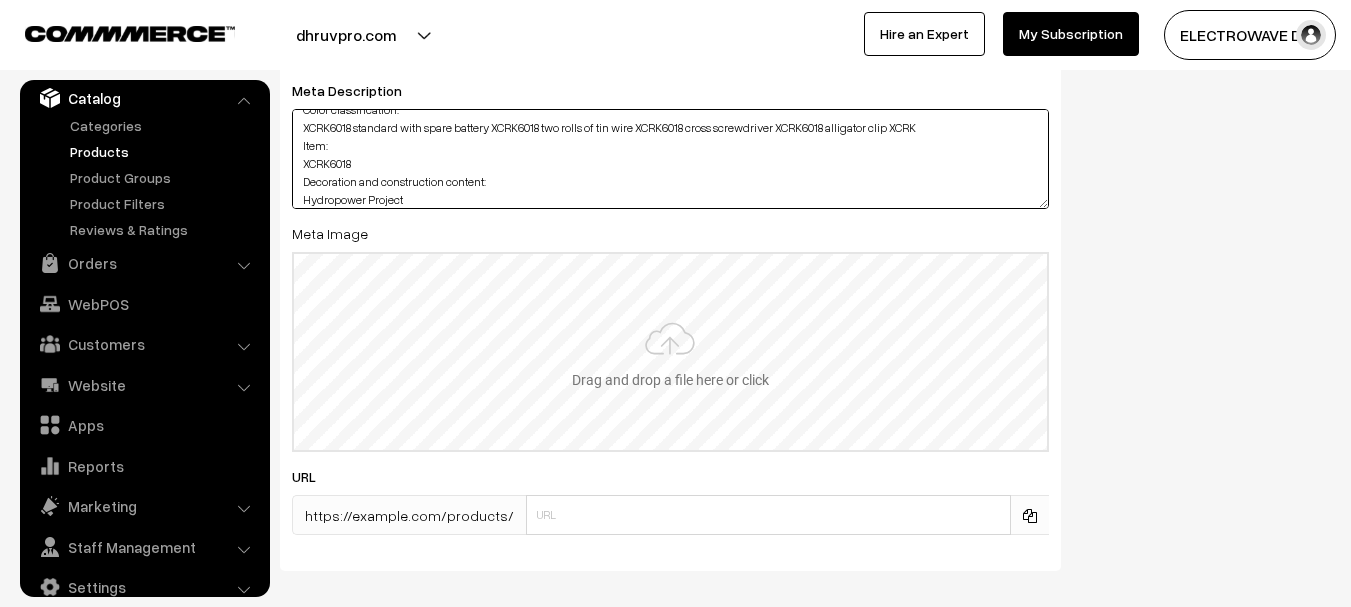 type on "Brand:
New Rick
Model:
6018
The origin of:
Mainland China
Province:
Guangdong province
Cities:
Guangzhou
Color classification:
XCRK6018 standard with spare battery XCRK6018 two rolls of tin wire XCRK6018 cross screwdriver XCRK6018 alligator clip XCRK
Item:
XCRK6018
Decoration and construction content:
Hydropower Project" 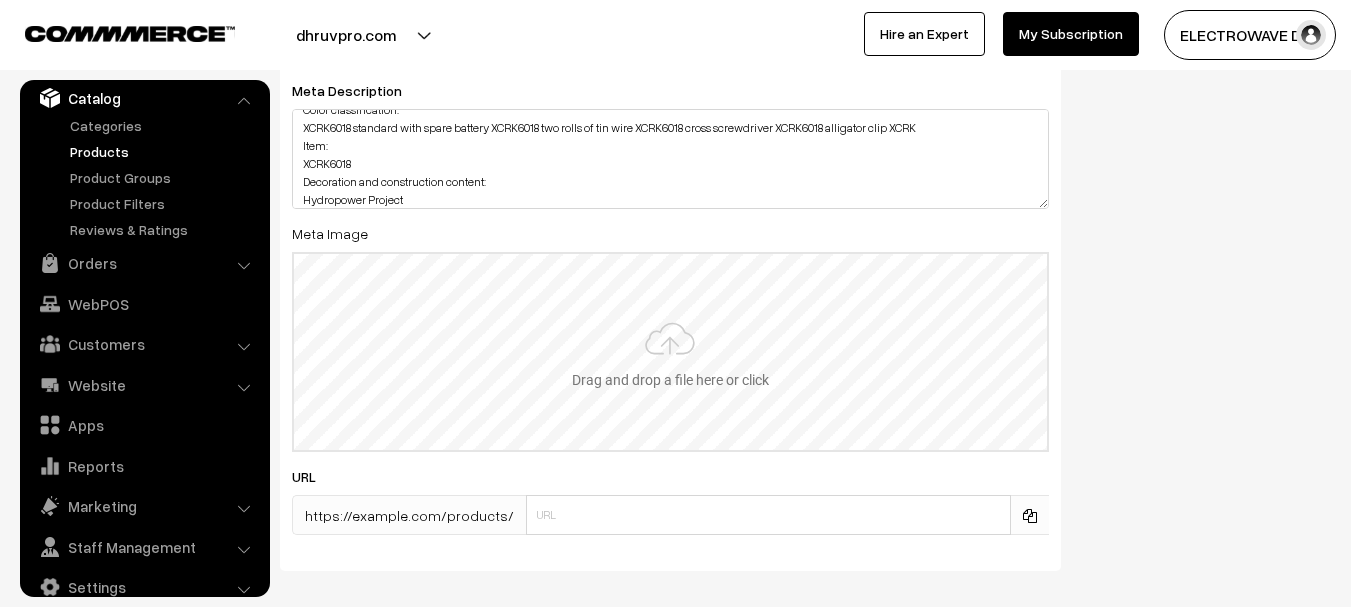 click at bounding box center (670, 352) 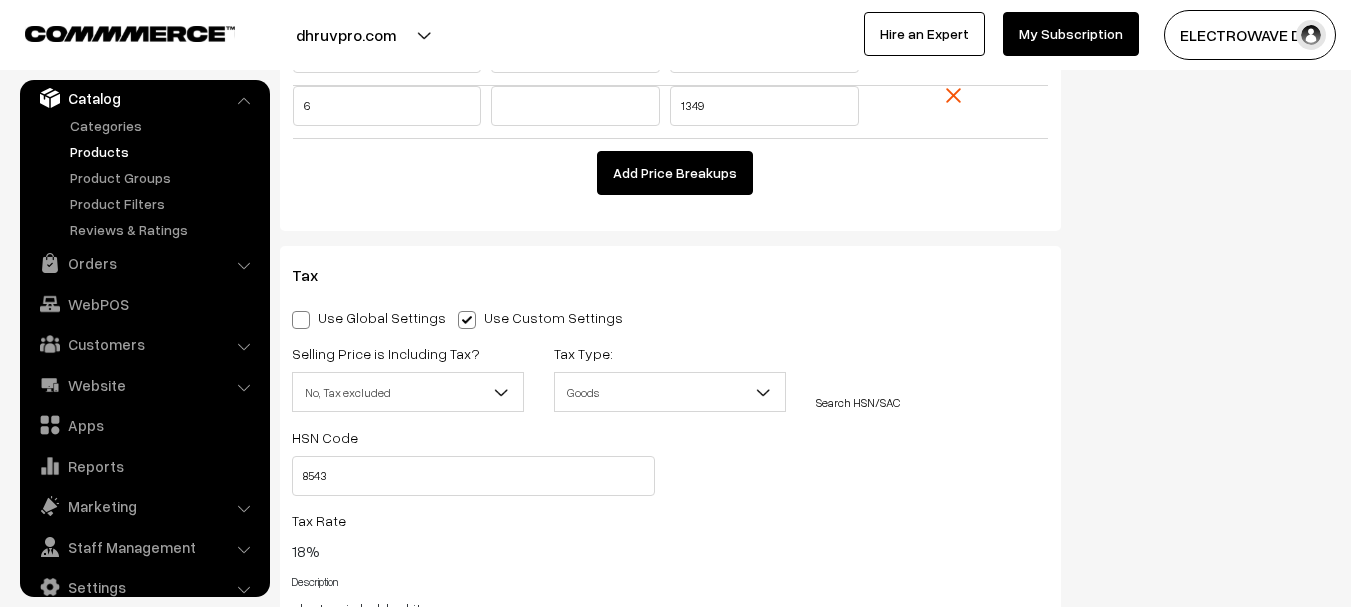 scroll, scrollTop: 0, scrollLeft: 0, axis: both 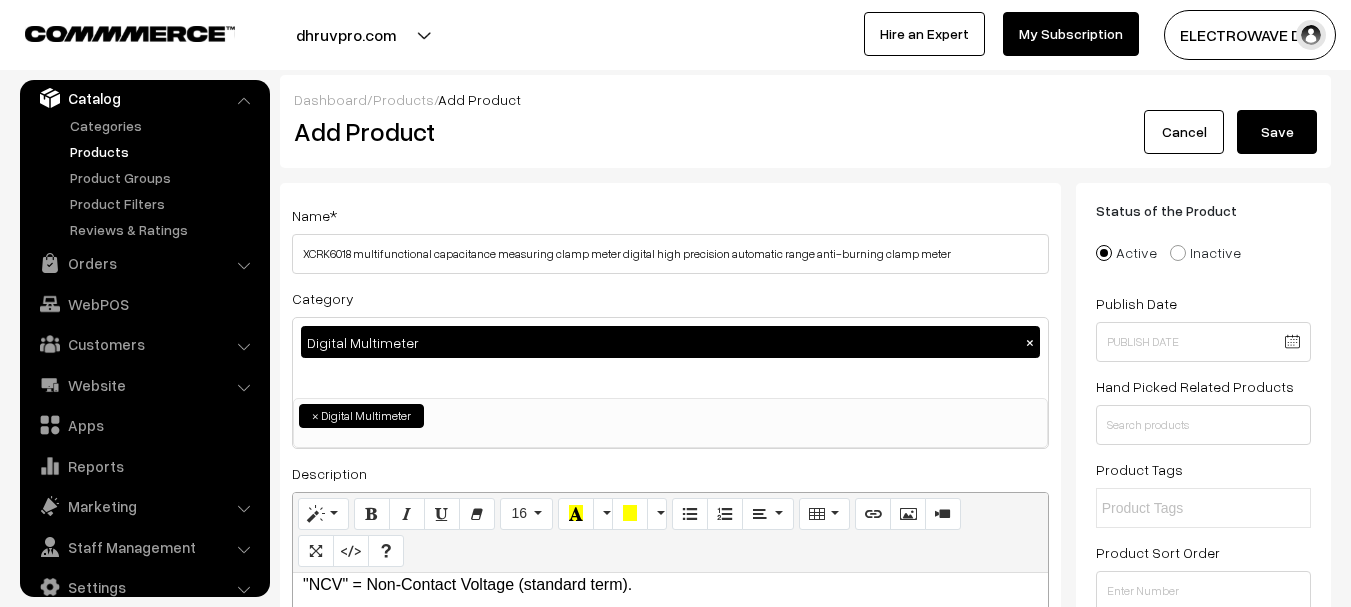 click on "Save" at bounding box center [1277, 132] 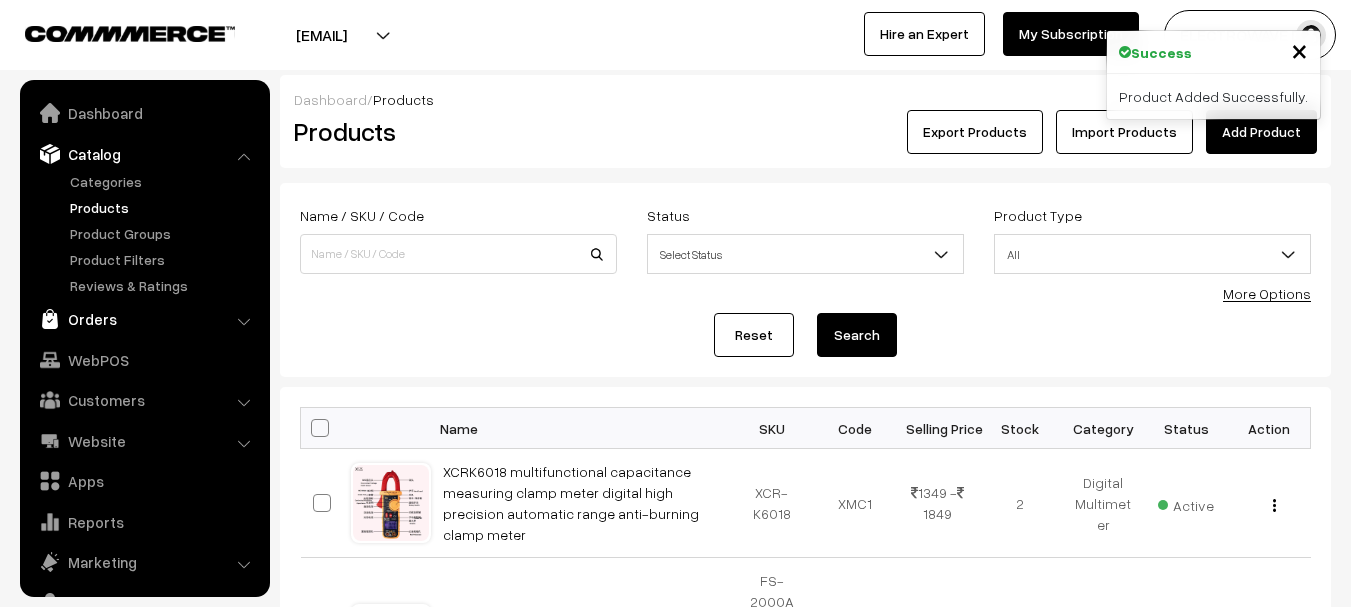 scroll, scrollTop: 0, scrollLeft: 0, axis: both 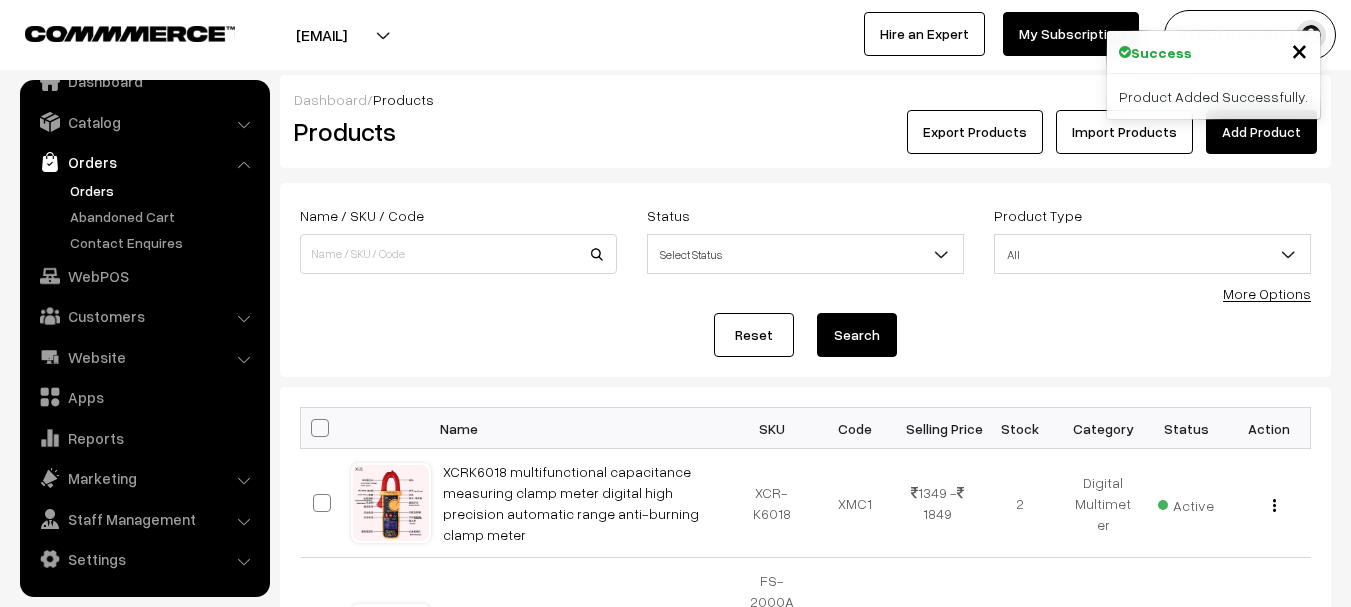 click on "Orders" at bounding box center [164, 190] 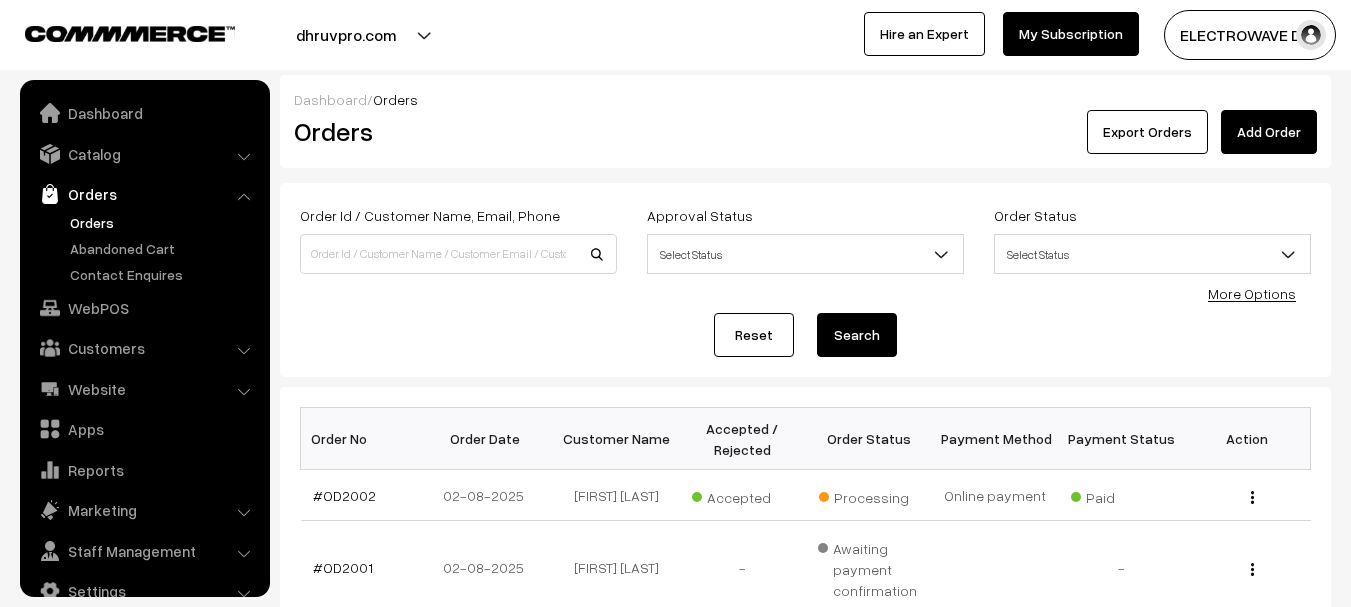 scroll, scrollTop: 300, scrollLeft: 0, axis: vertical 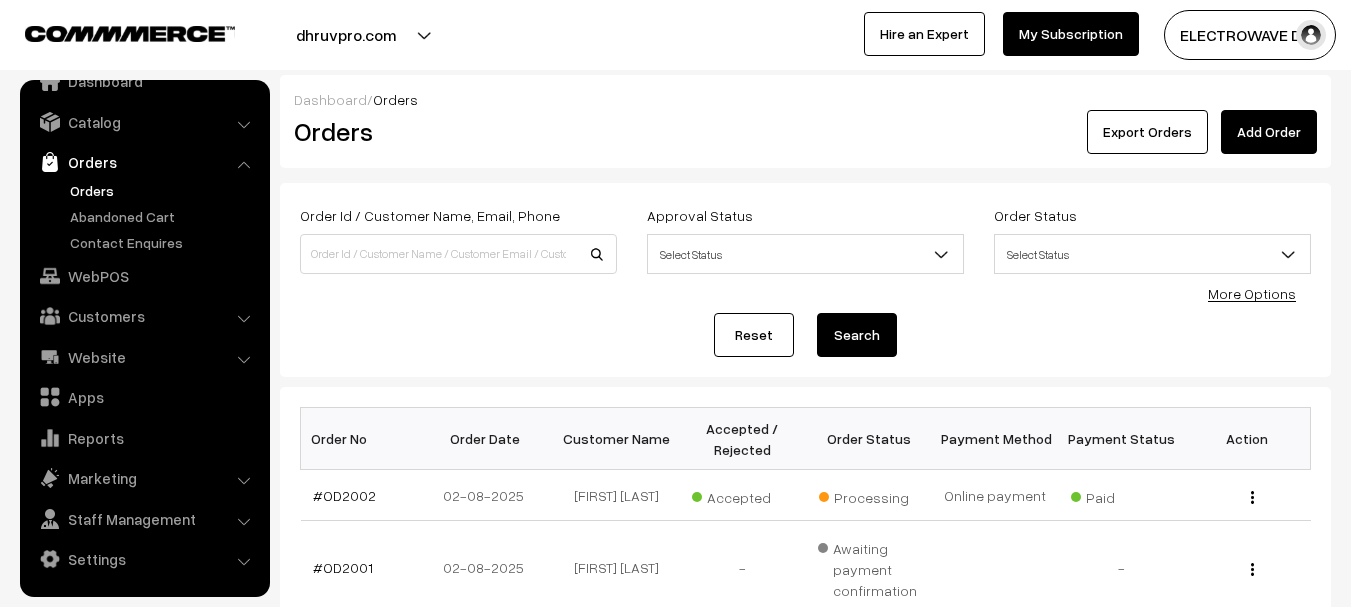 click on "dhruvpro.com" at bounding box center (346, 35) 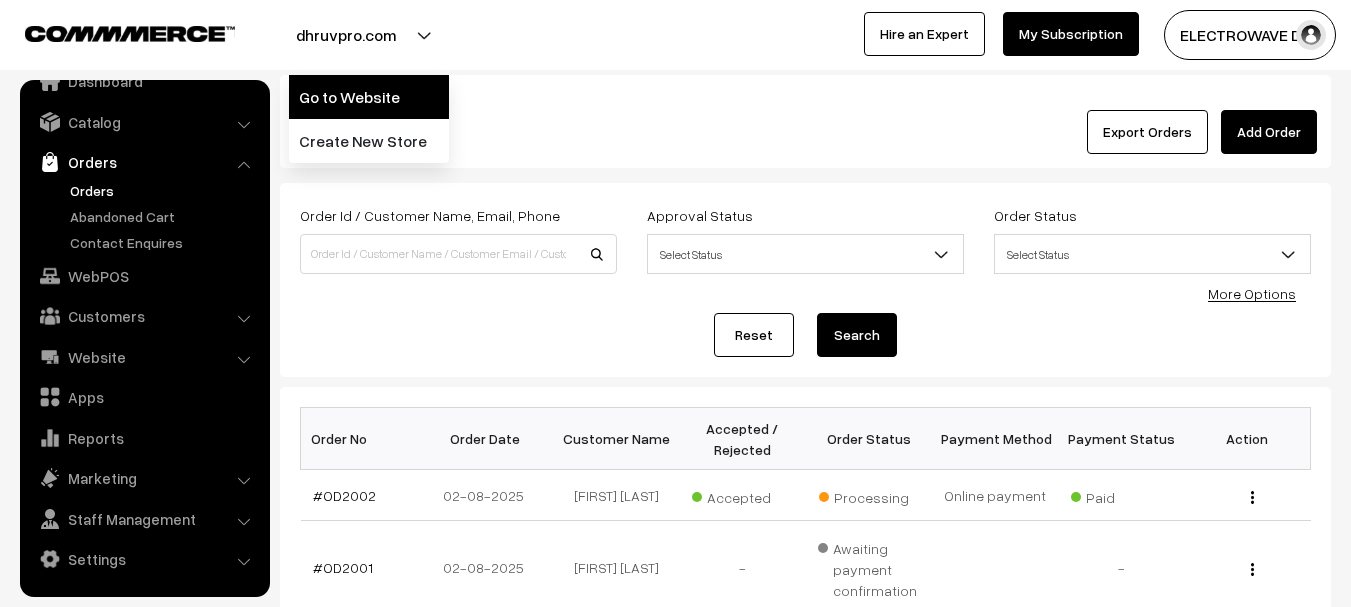 click on "Go to Website" at bounding box center (369, 97) 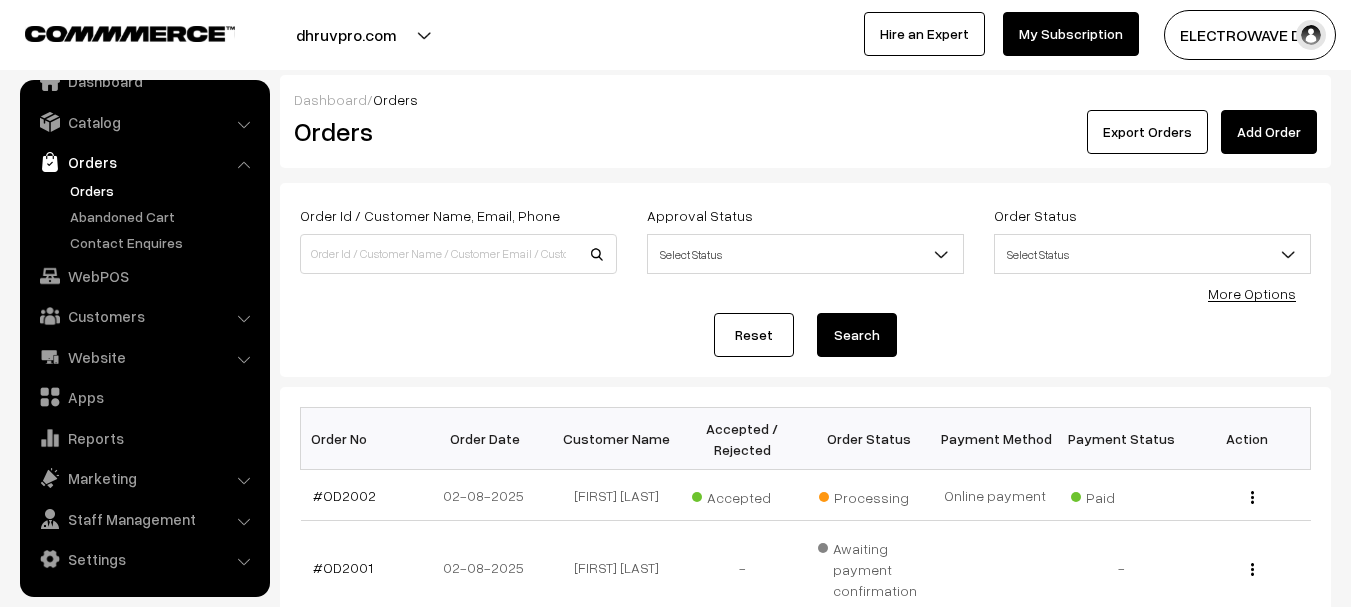click on "Orders" at bounding box center [164, 190] 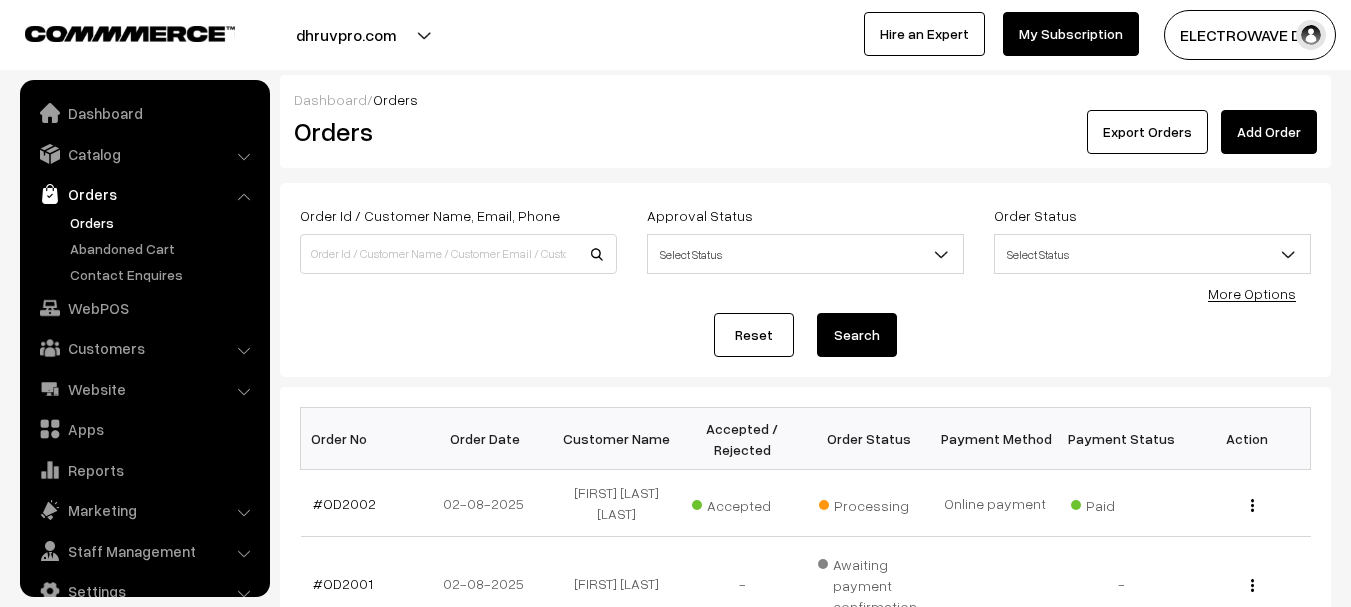 scroll, scrollTop: 0, scrollLeft: 0, axis: both 